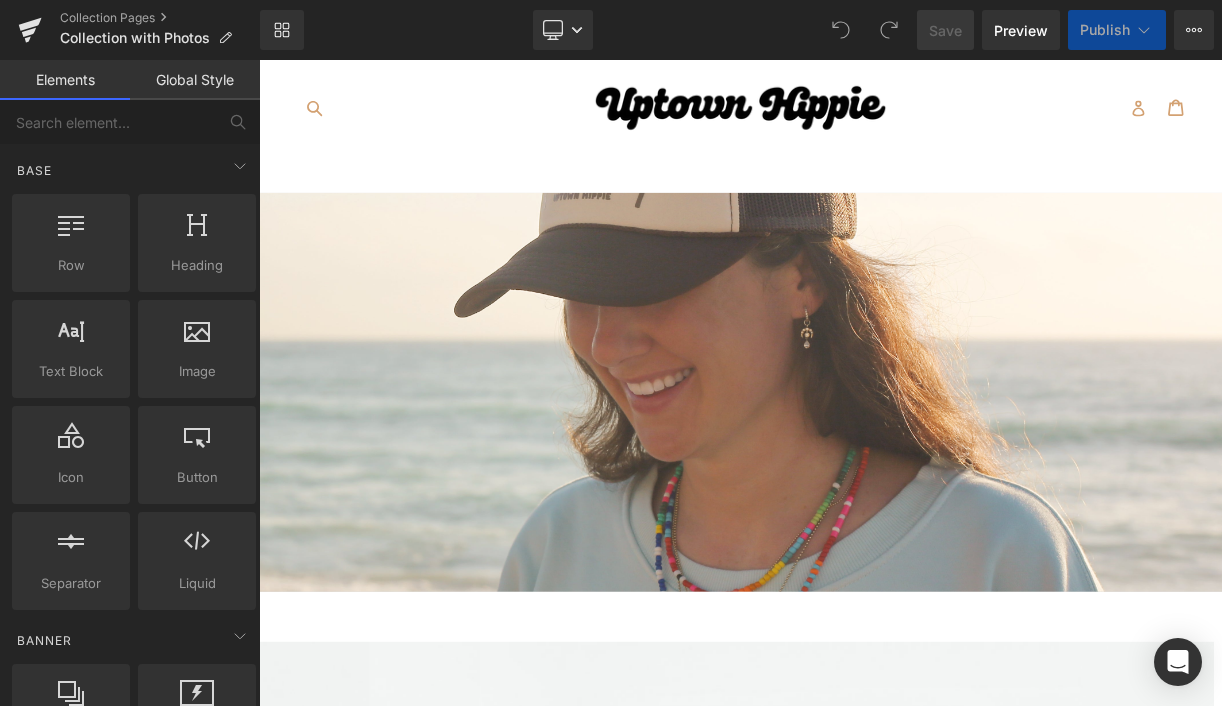 scroll, scrollTop: 0, scrollLeft: 0, axis: both 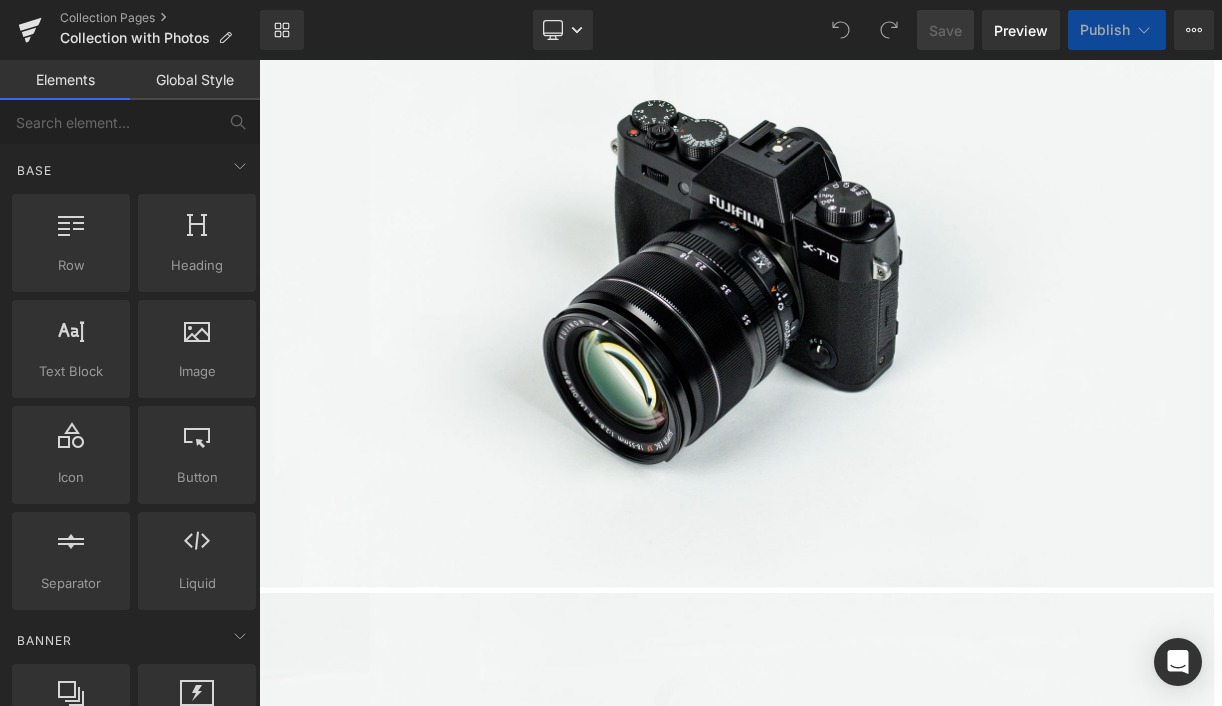 click at bounding box center [859, 325] 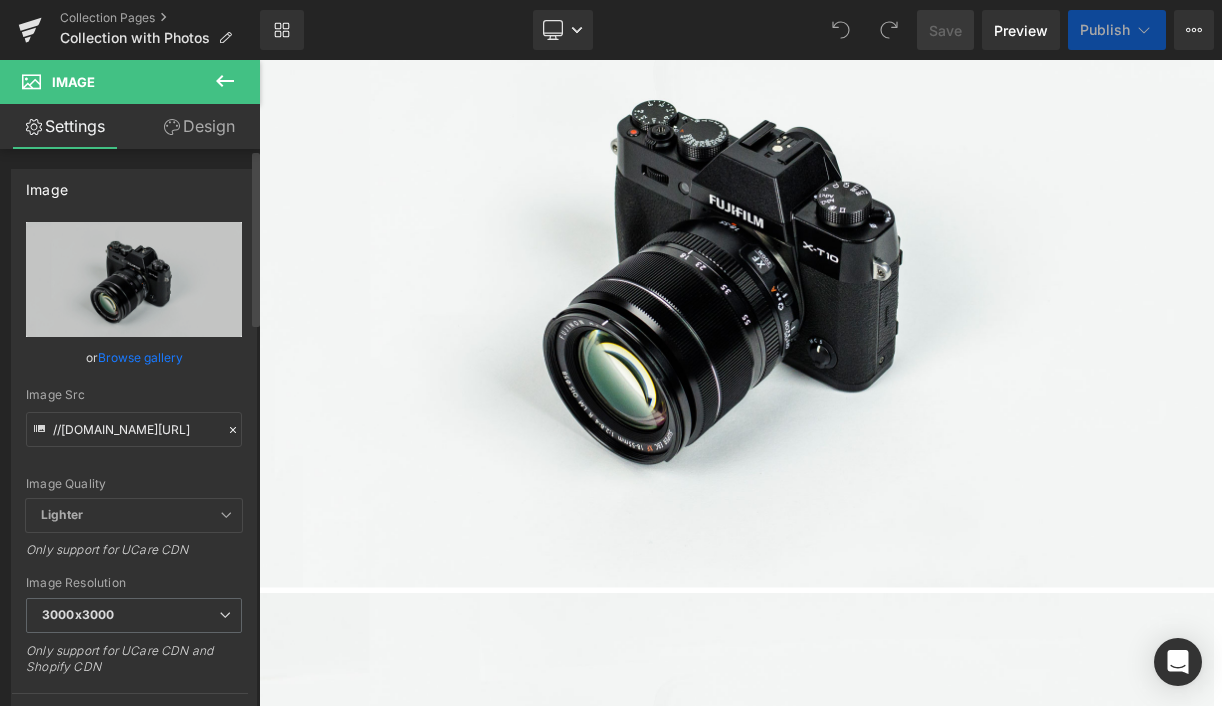 click on "Browse gallery" at bounding box center [140, 357] 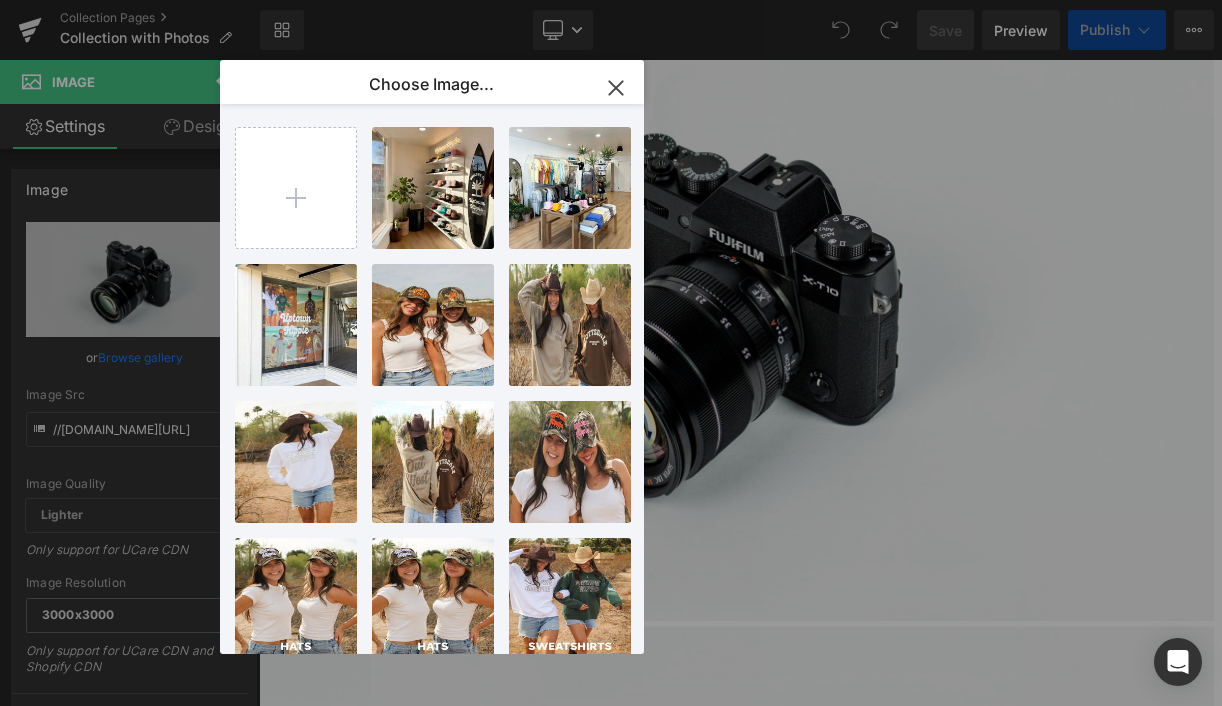 scroll, scrollTop: 913, scrollLeft: 0, axis: vertical 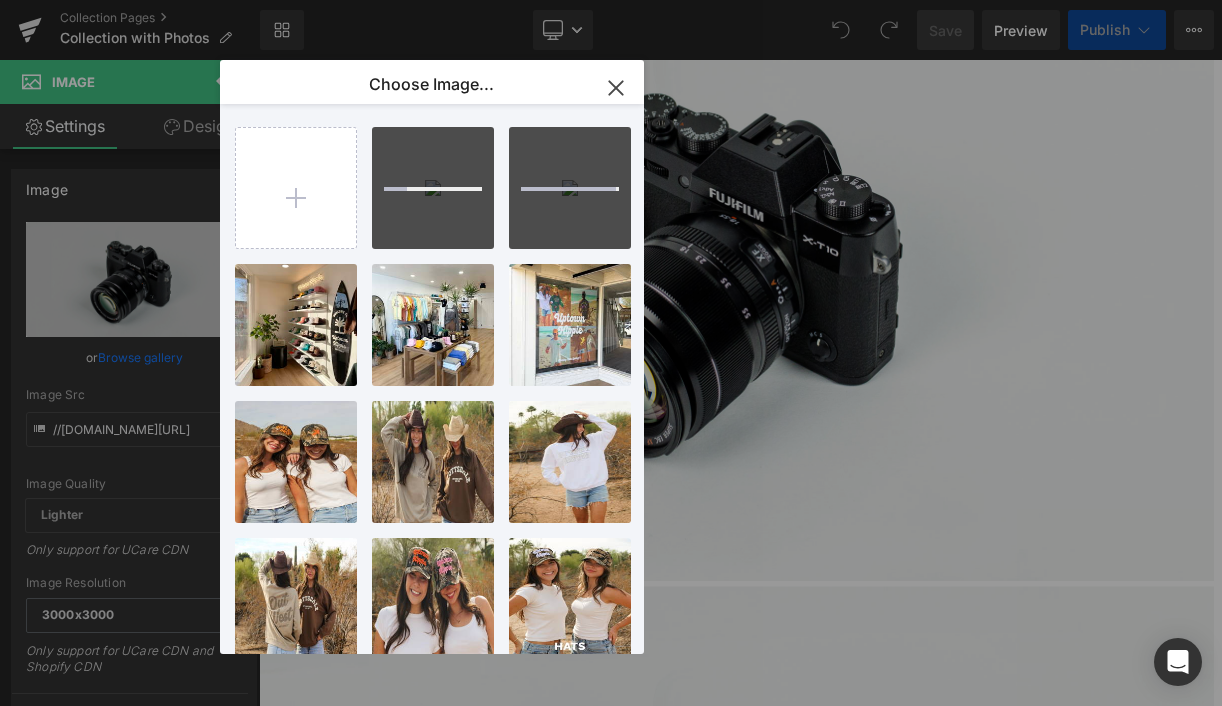 type on "C:\fakepath\356A7258 copy.jpg" 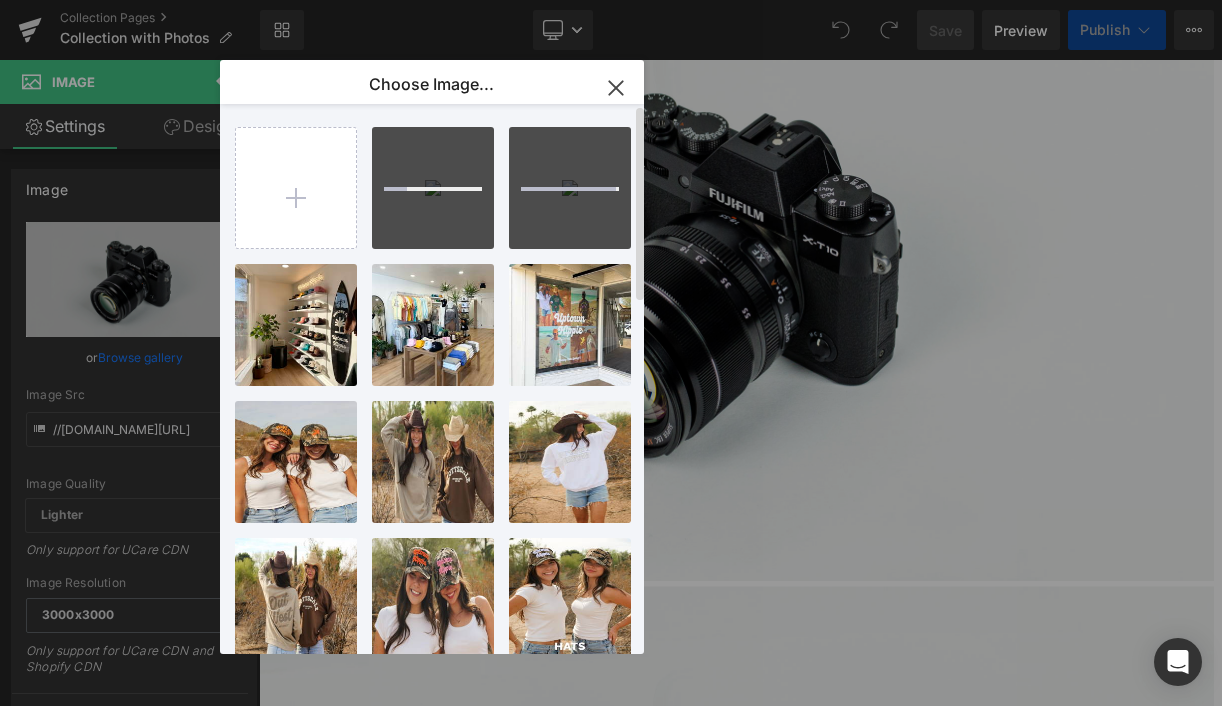 type 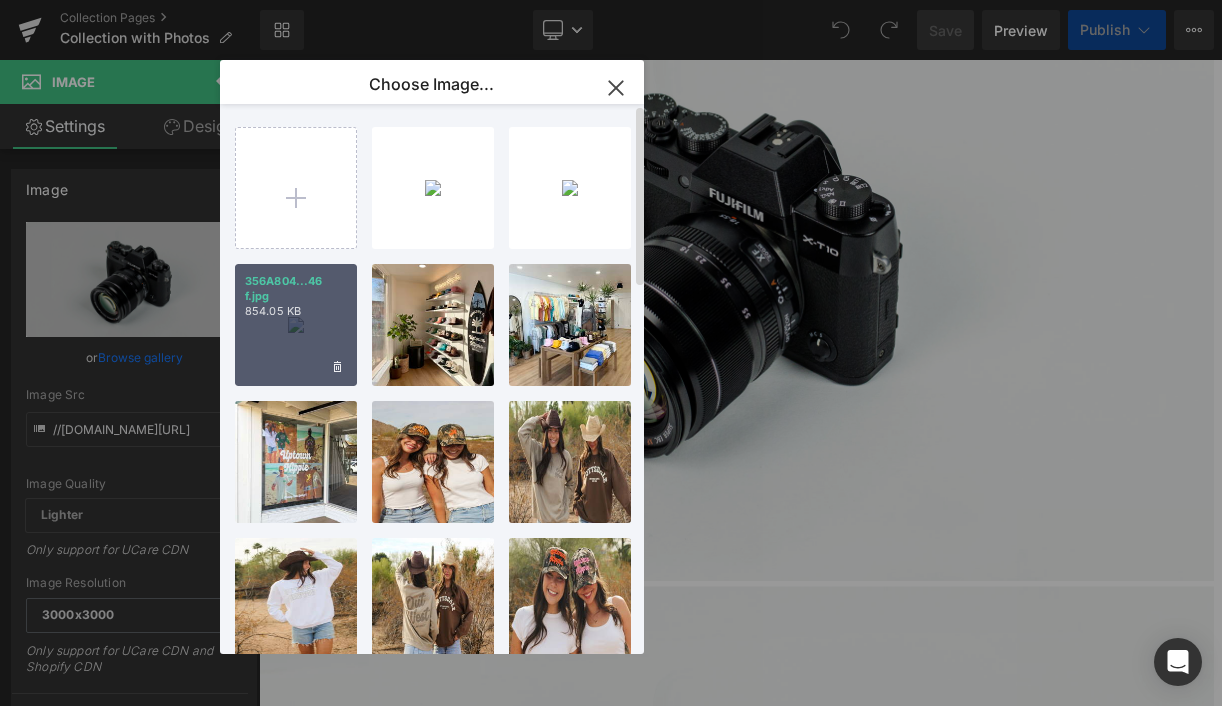 click on "356A804...46 f.jpg 854.05 KB" at bounding box center (296, 325) 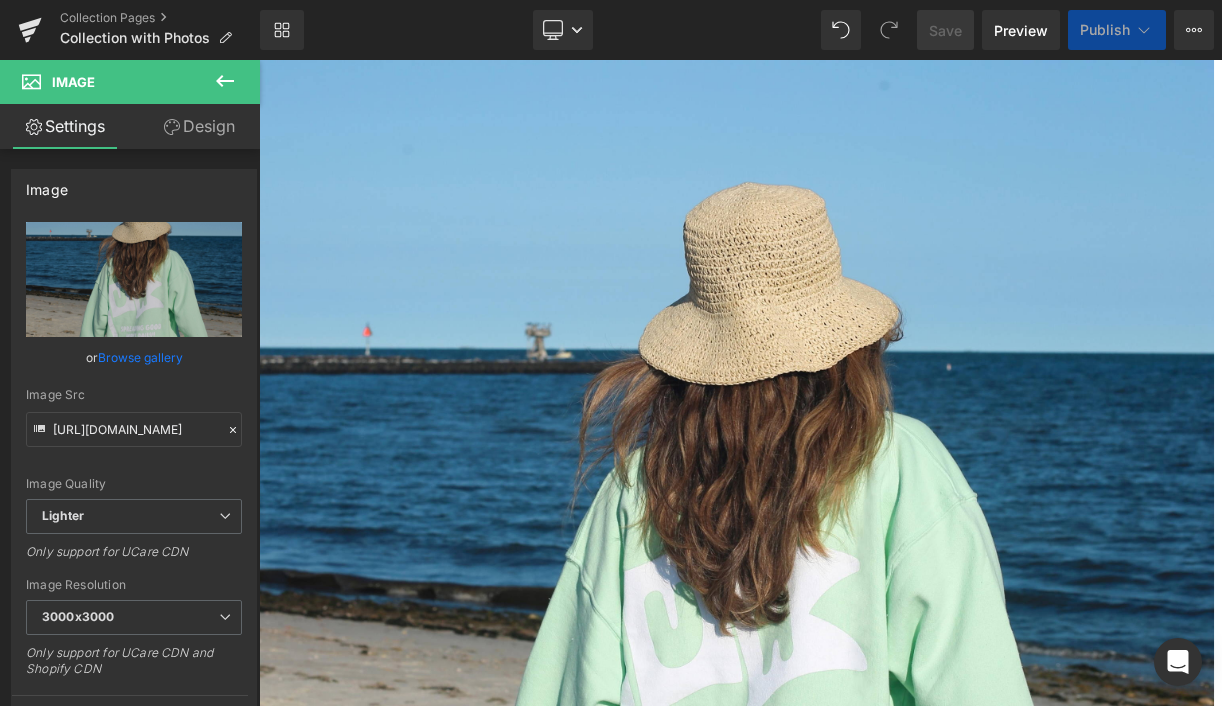 click at bounding box center (859, 1824) 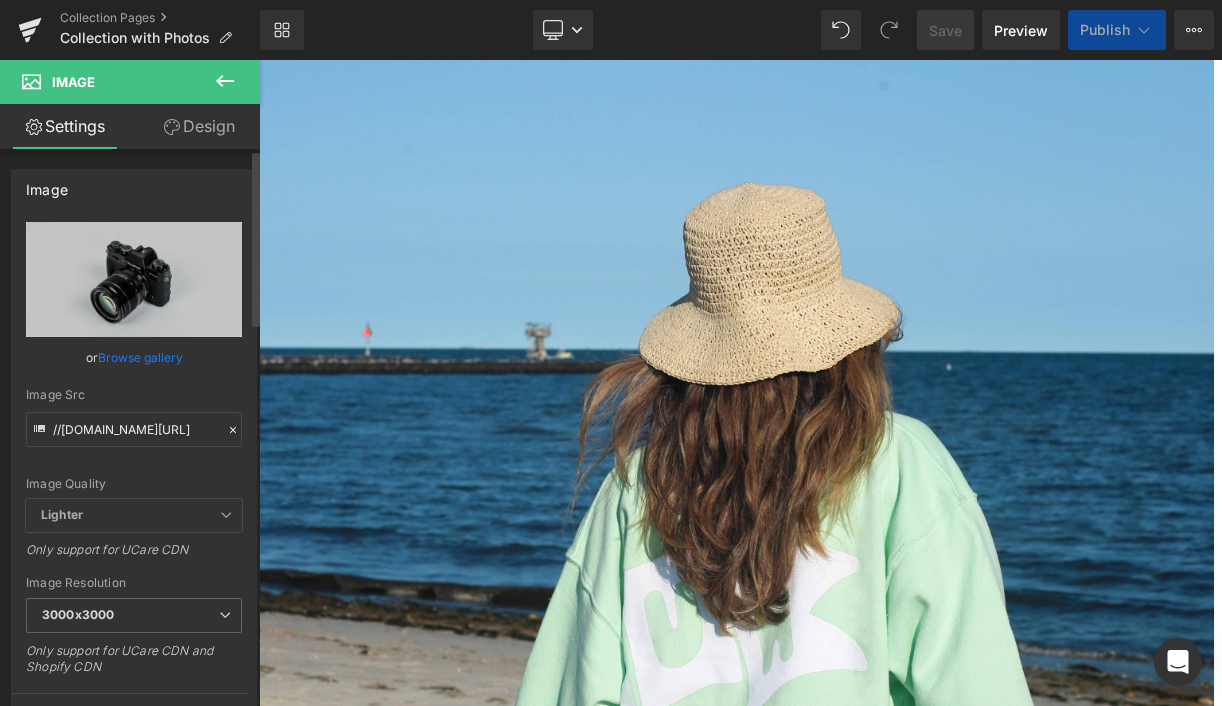 click on "Browse gallery" at bounding box center [140, 357] 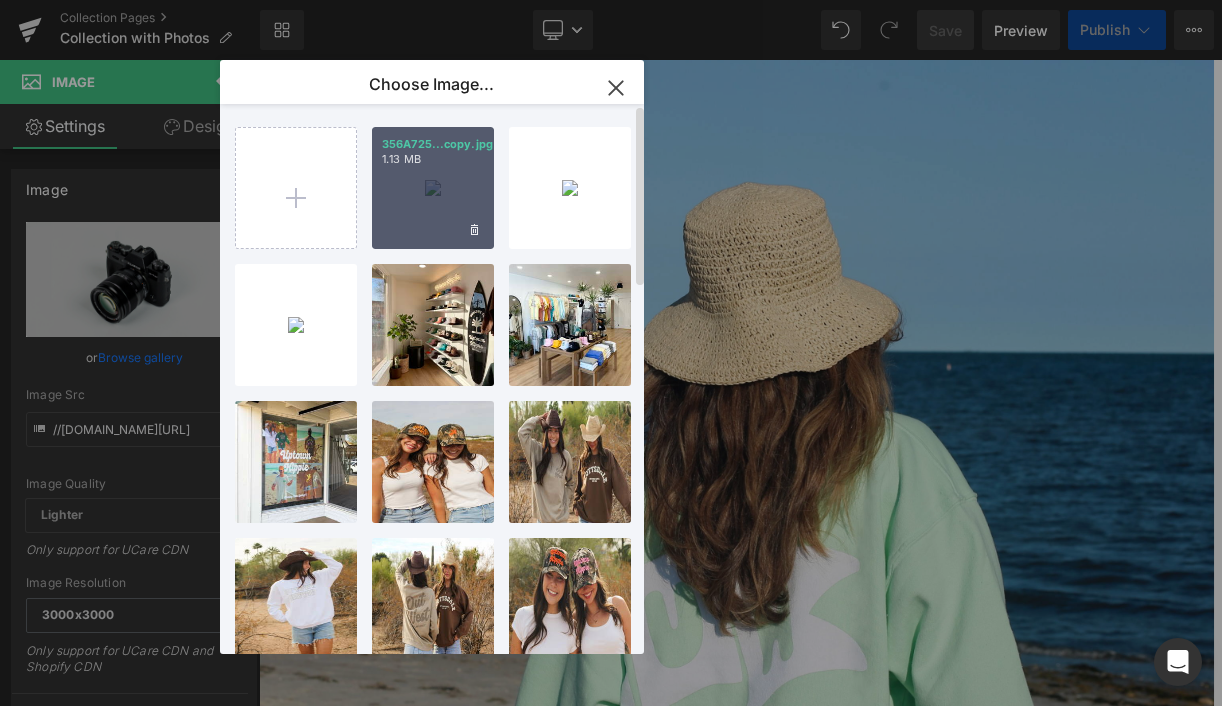 click on "356A725...copy.jpg 1.13 MB" at bounding box center [433, 188] 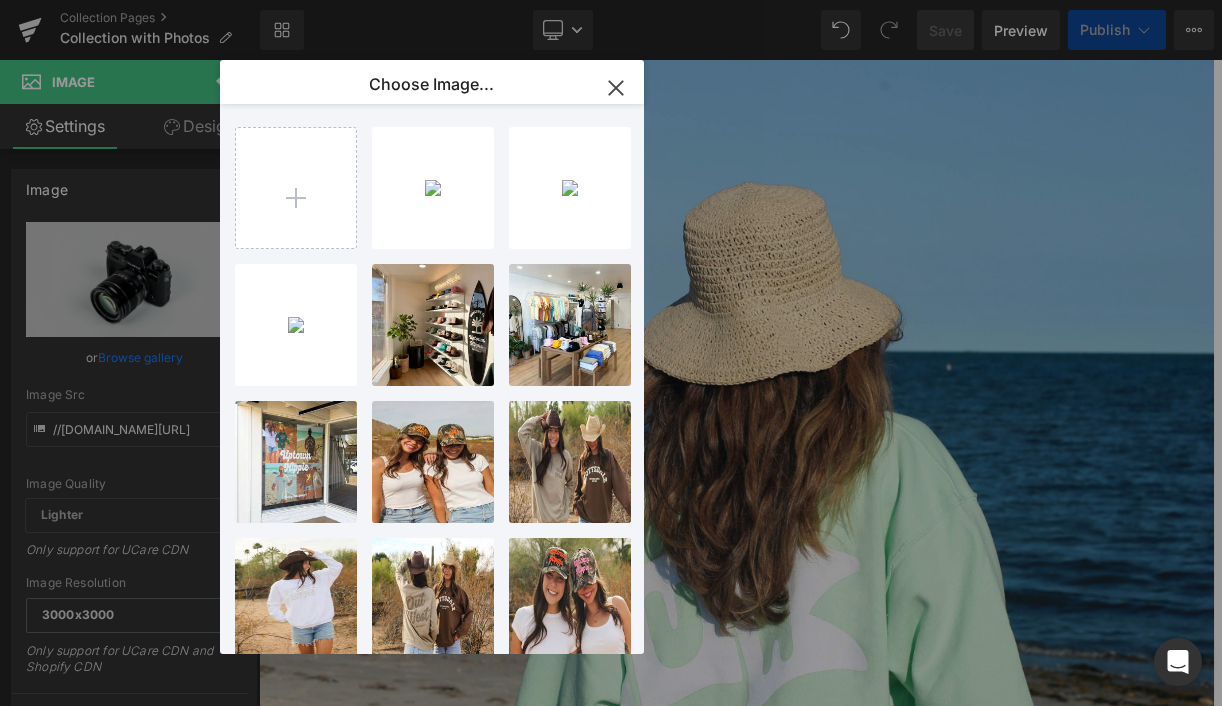 type on "[URL][DOMAIN_NAME]" 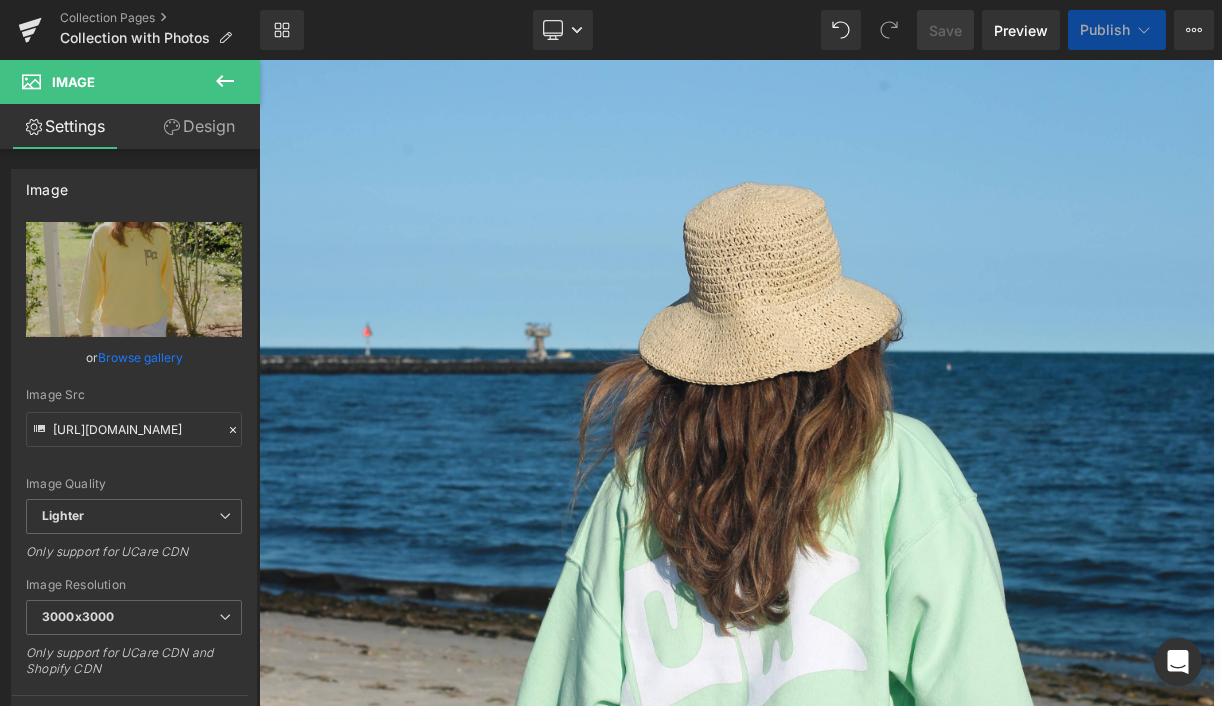 click at bounding box center (859, 3331) 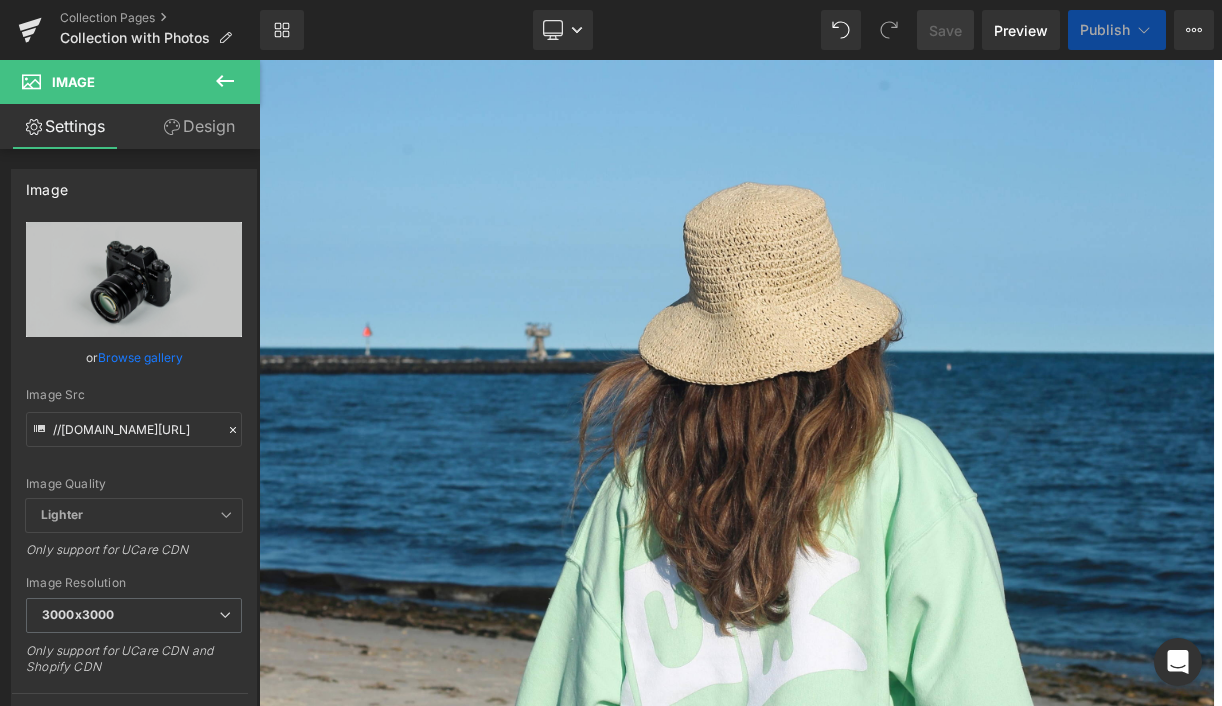 click on "Browse gallery" at bounding box center [140, 357] 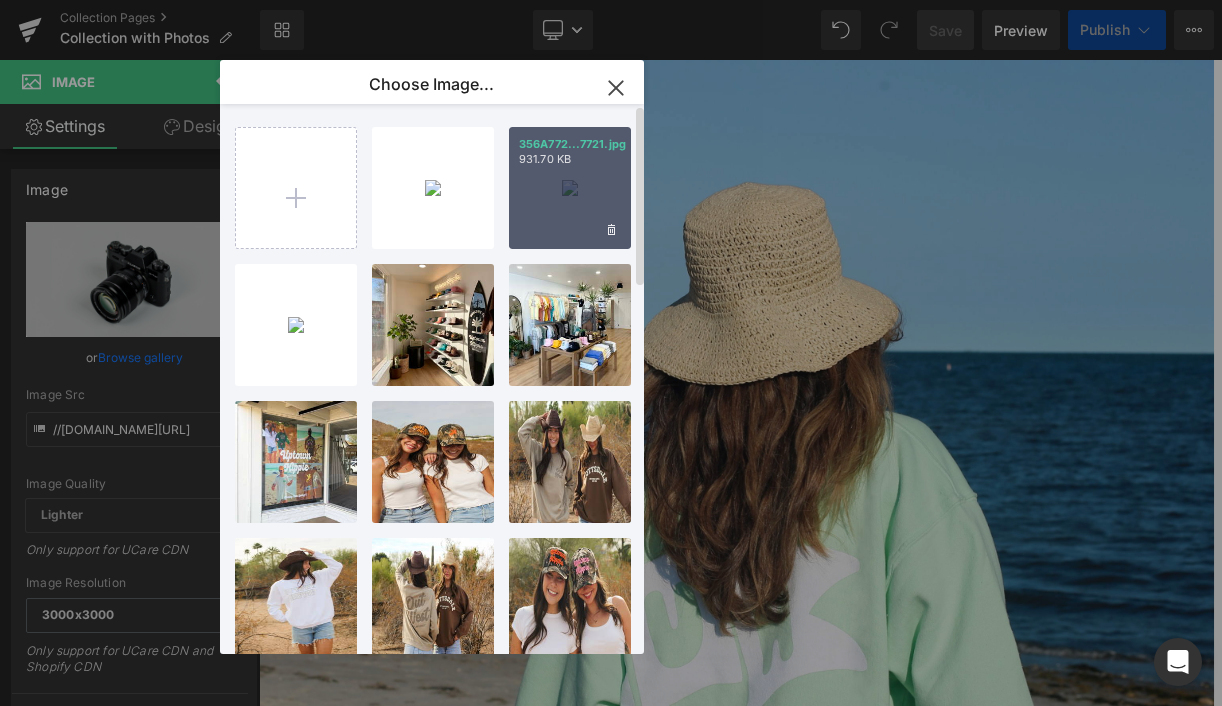 click on "356A772...7721.jpg 931.70 KB" at bounding box center (570, 188) 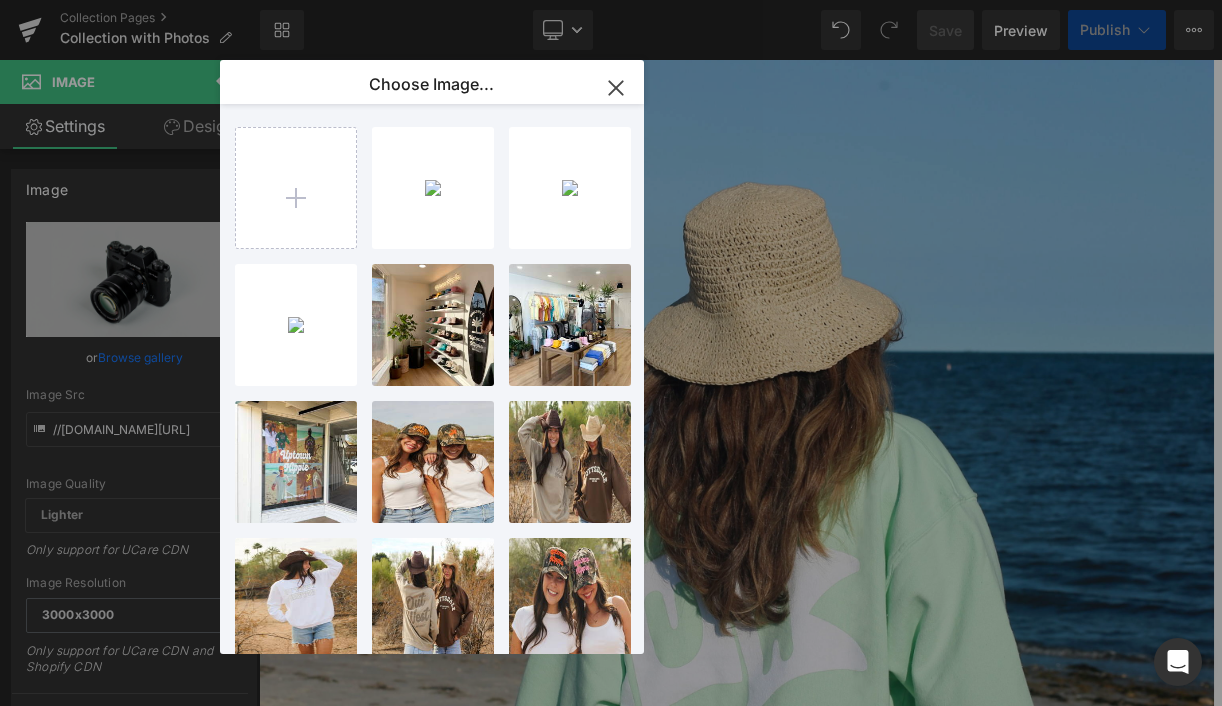 type on "[URL][DOMAIN_NAME]" 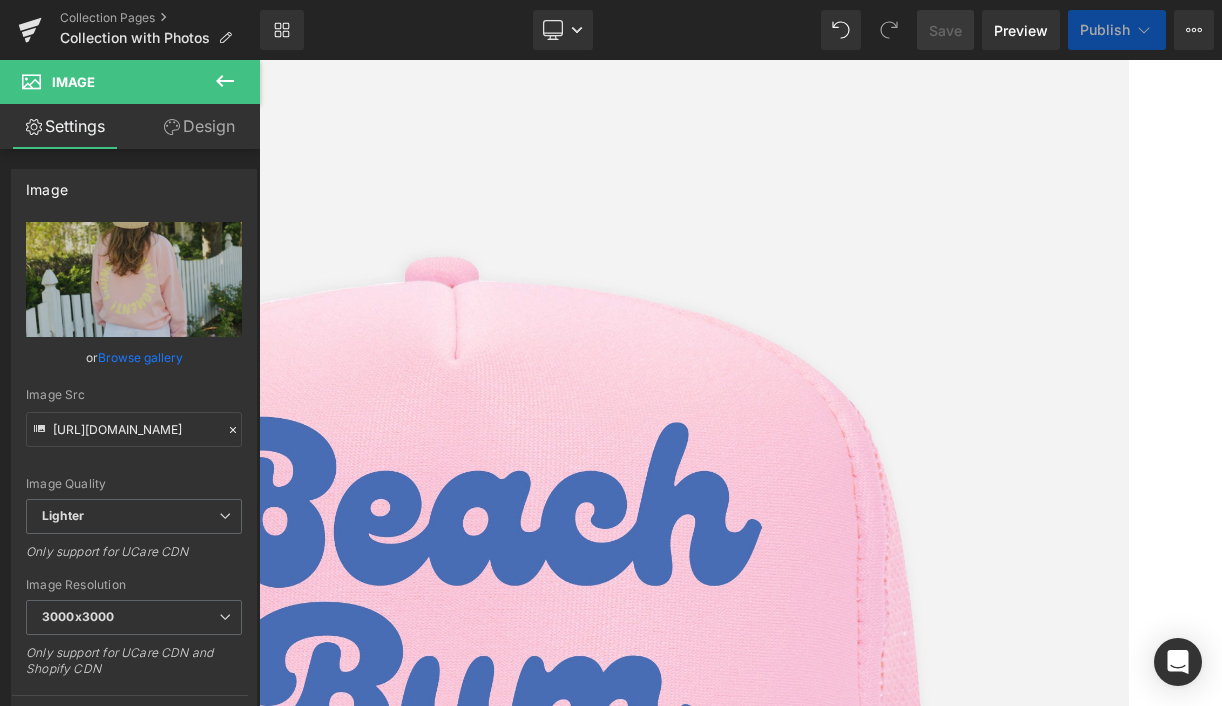 scroll, scrollTop: 2455, scrollLeft: 0, axis: vertical 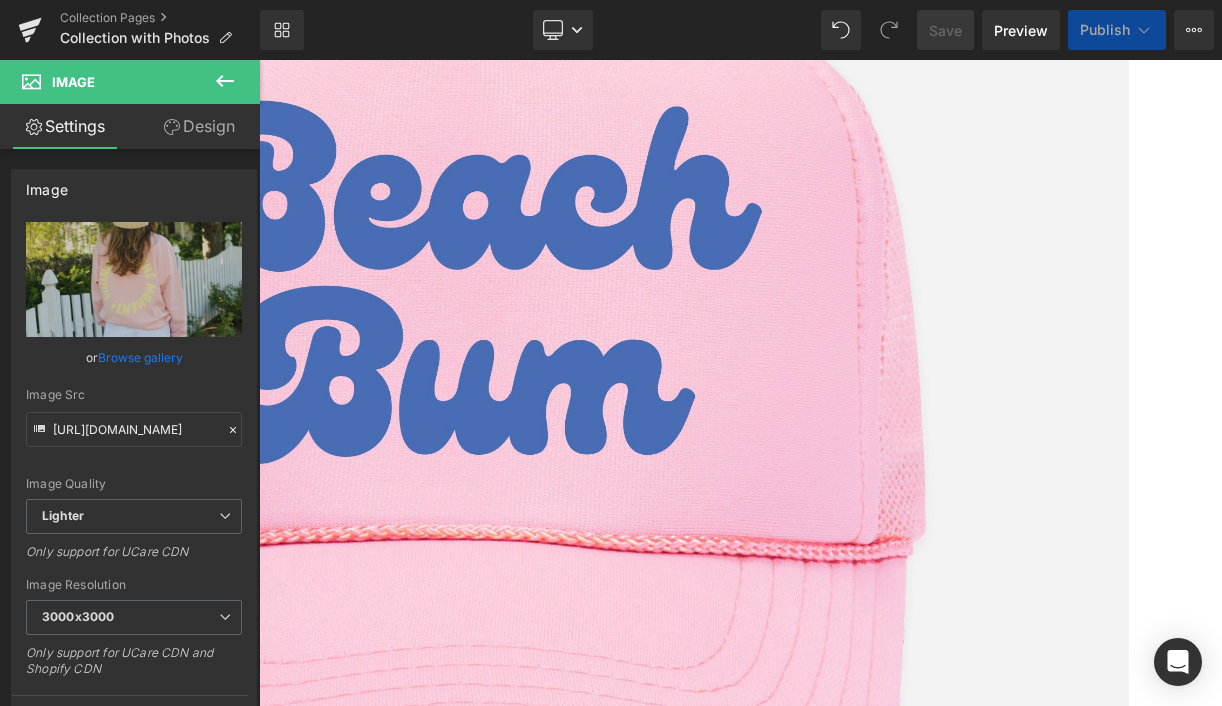 click on "Save" at bounding box center [945, 30] 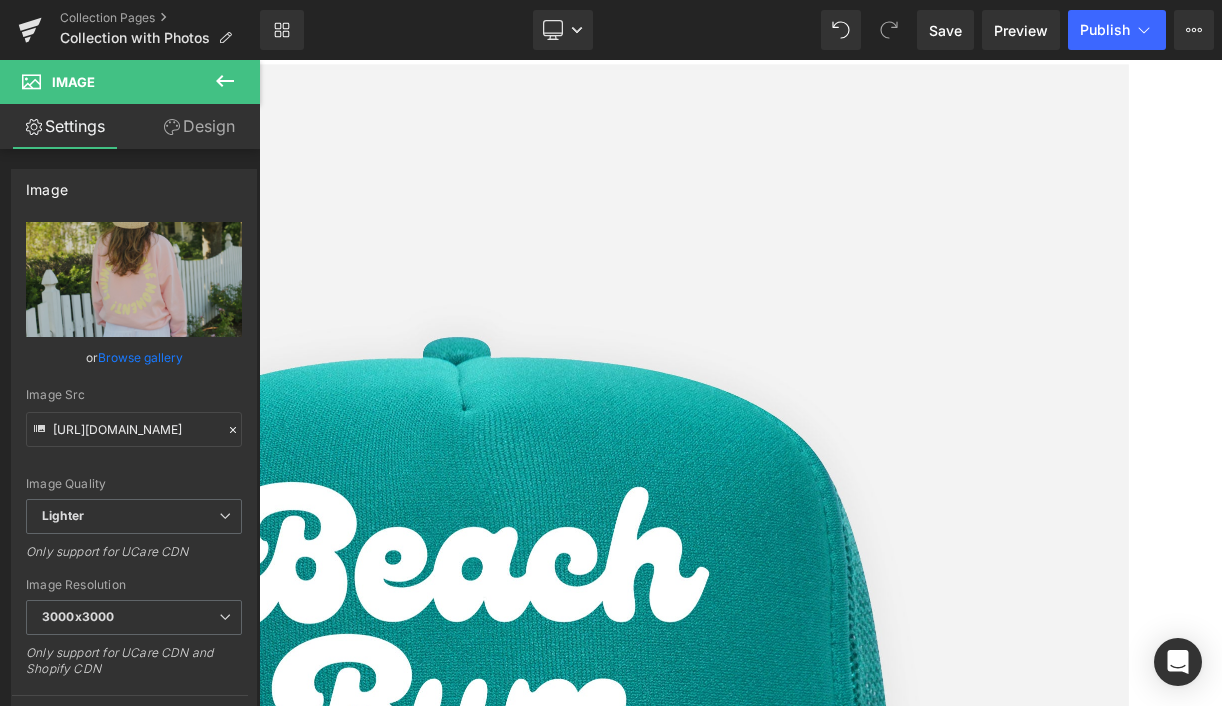 scroll, scrollTop: 3851, scrollLeft: 0, axis: vertical 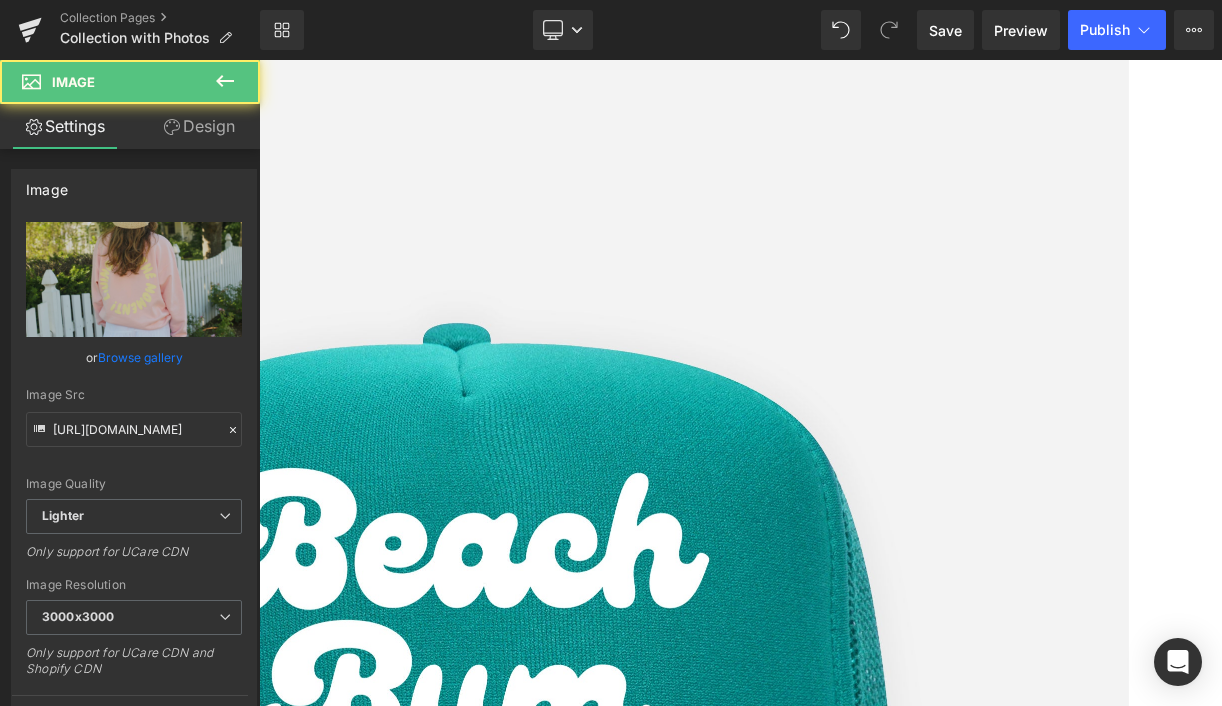 click at bounding box center (859, 45786) 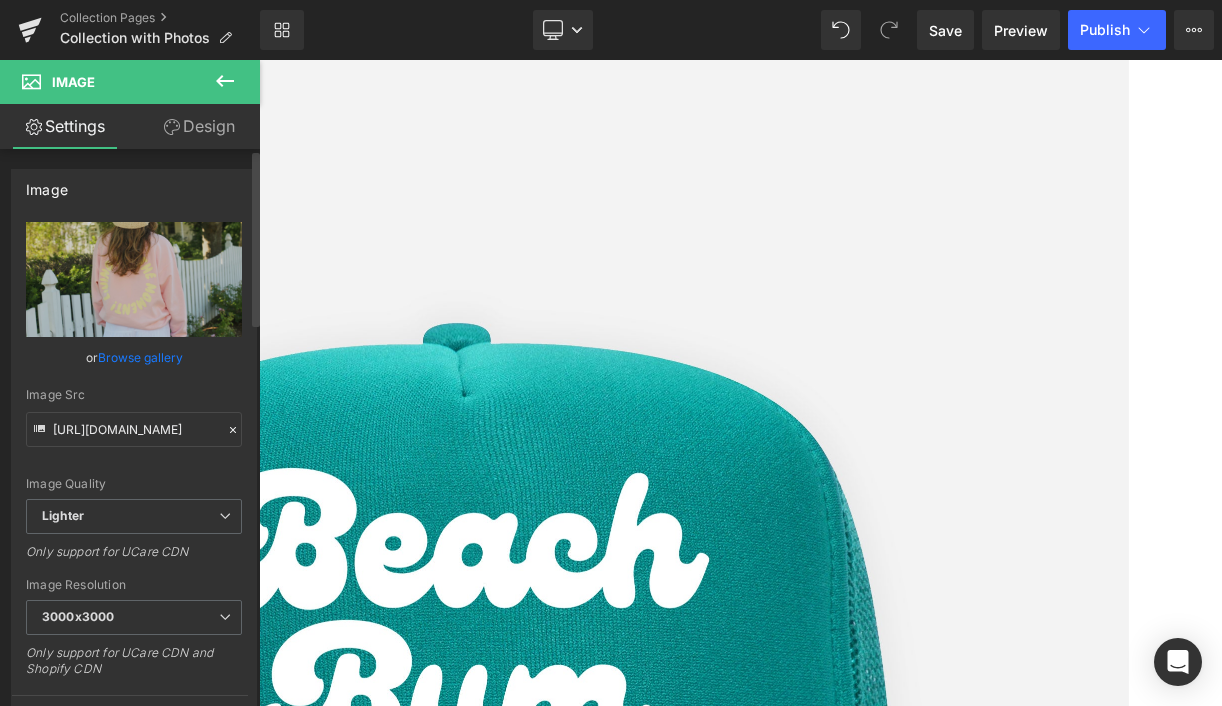 click on "Browse gallery" at bounding box center (140, 357) 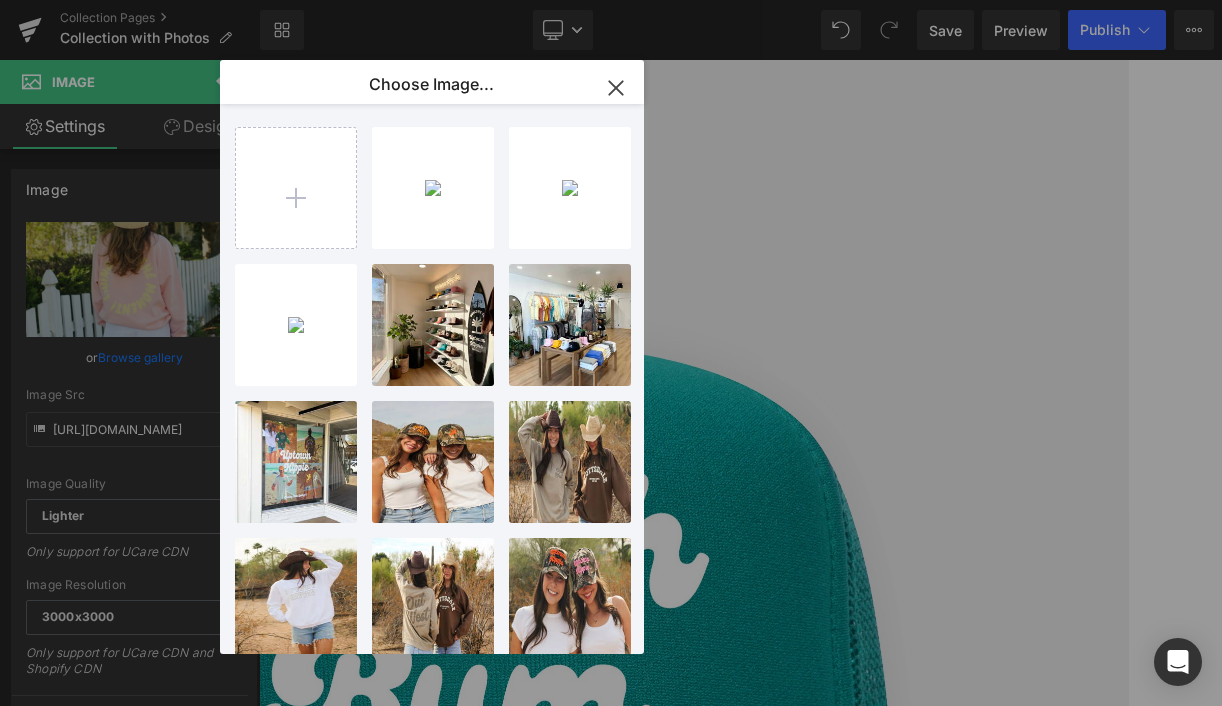 type on "C:\fakepath\356A7370.jpg" 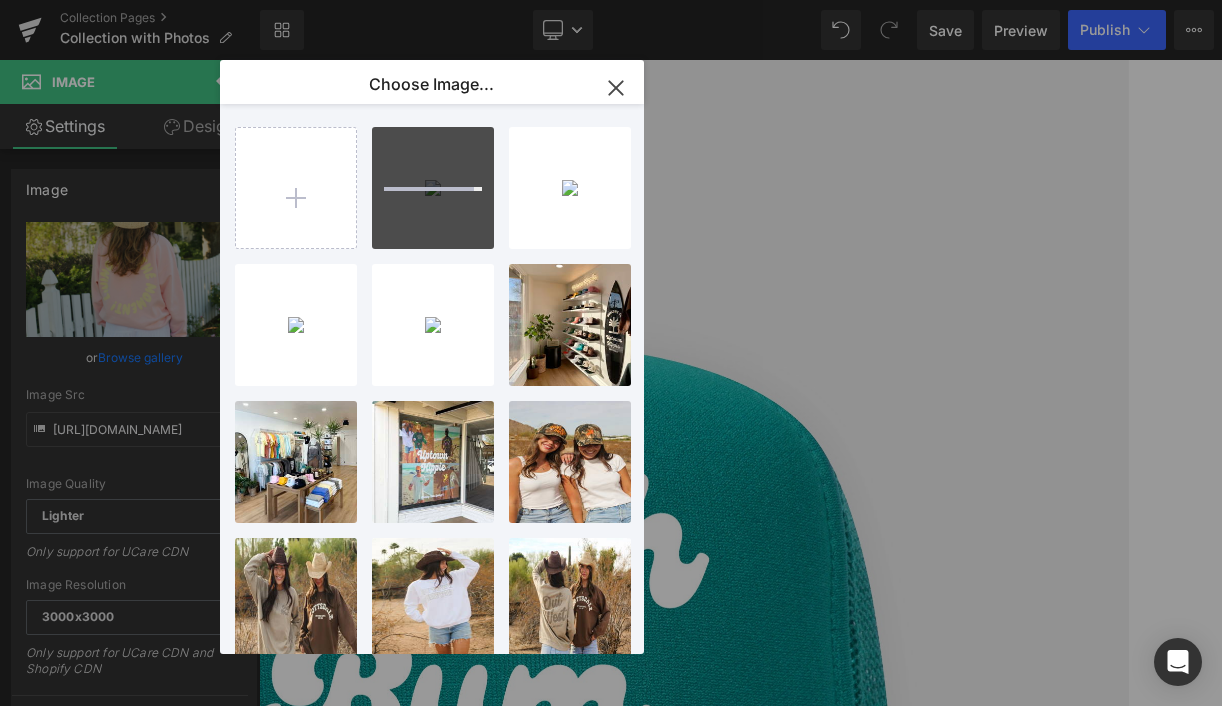type 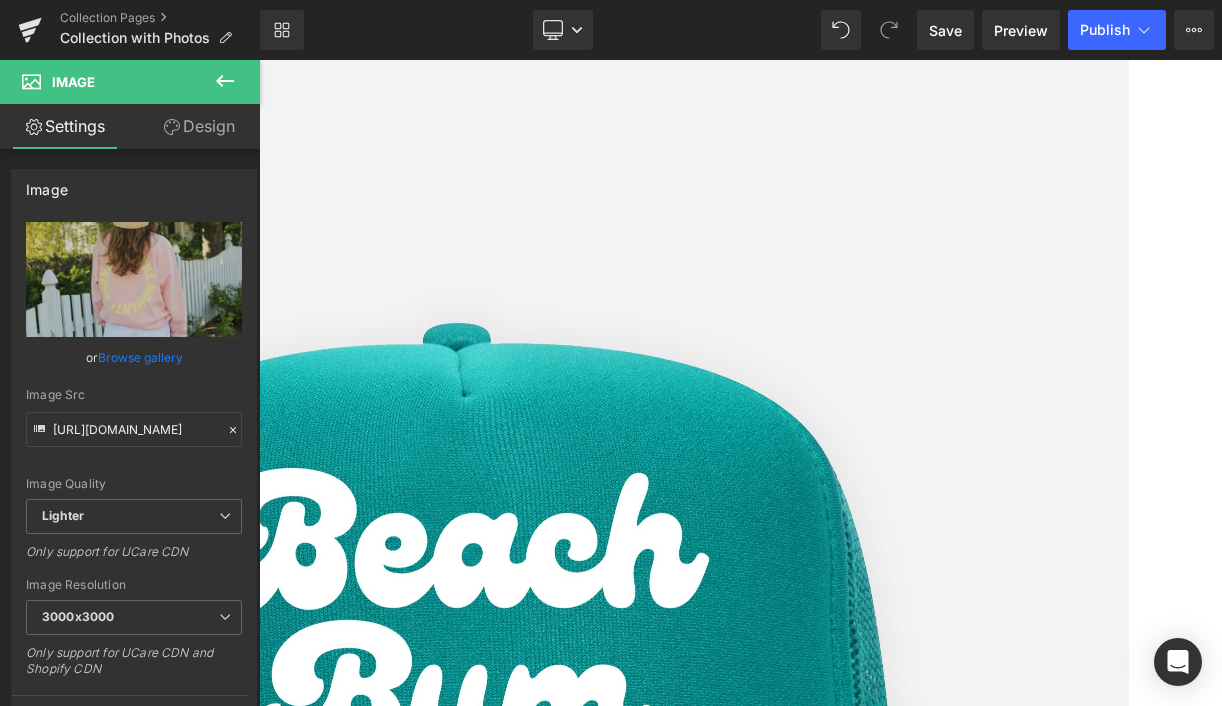 click at bounding box center (859, 44279) 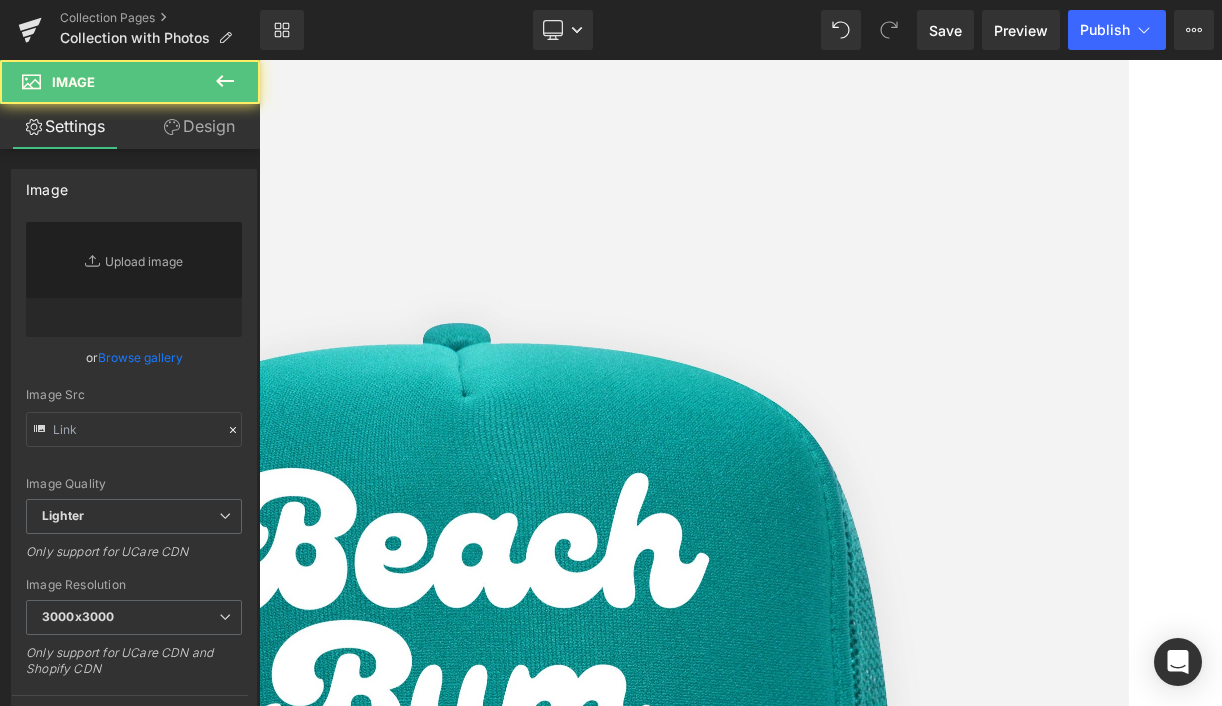 click on "Browse gallery" at bounding box center (140, 357) 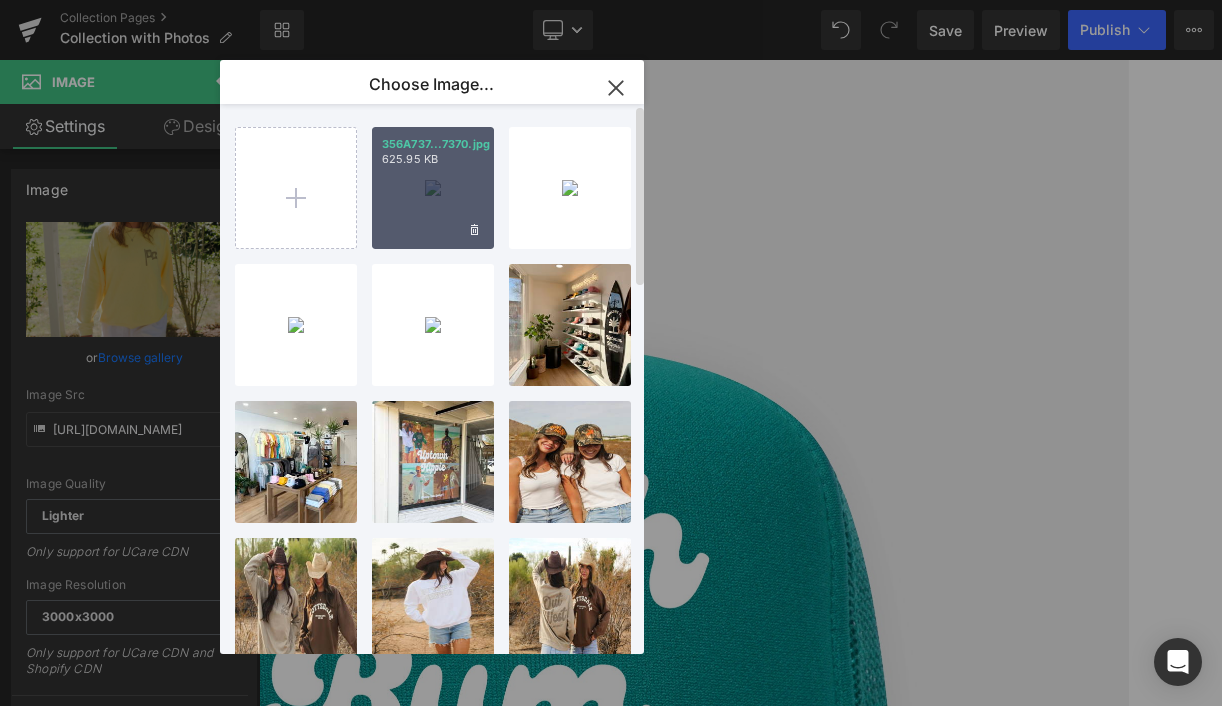click on "356A737...7370.jpg 625.95 KB" at bounding box center [433, 188] 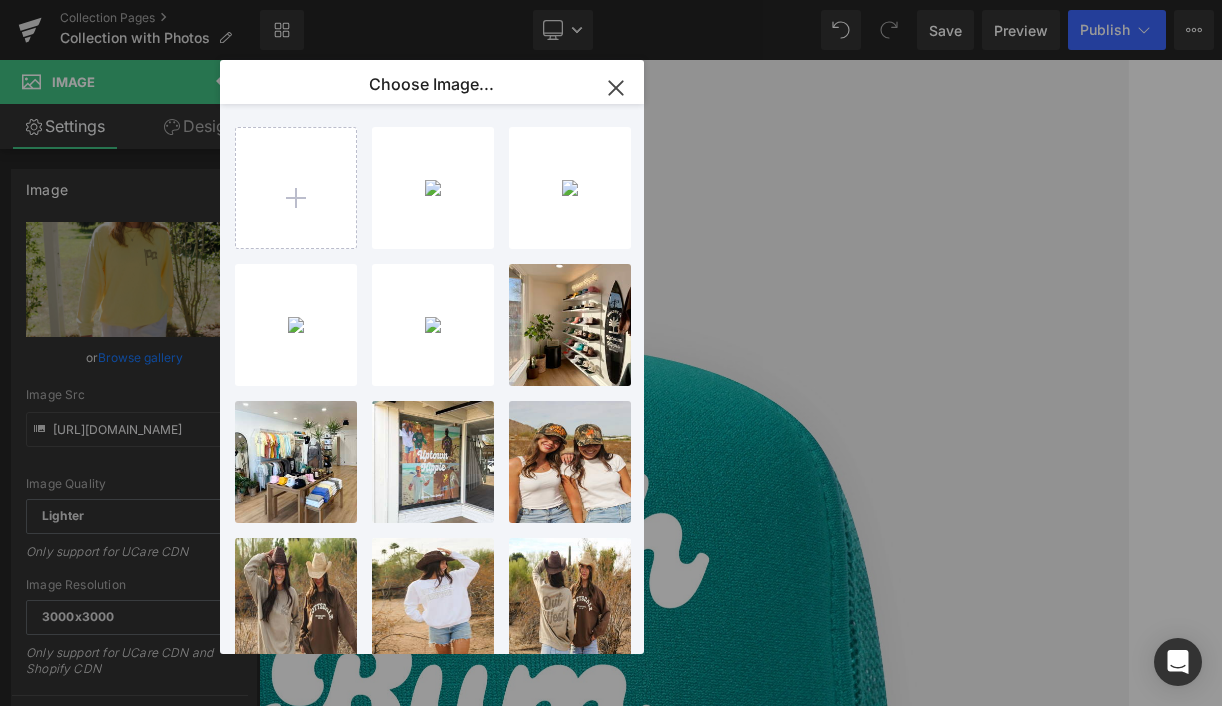 type on "[URL][DOMAIN_NAME]" 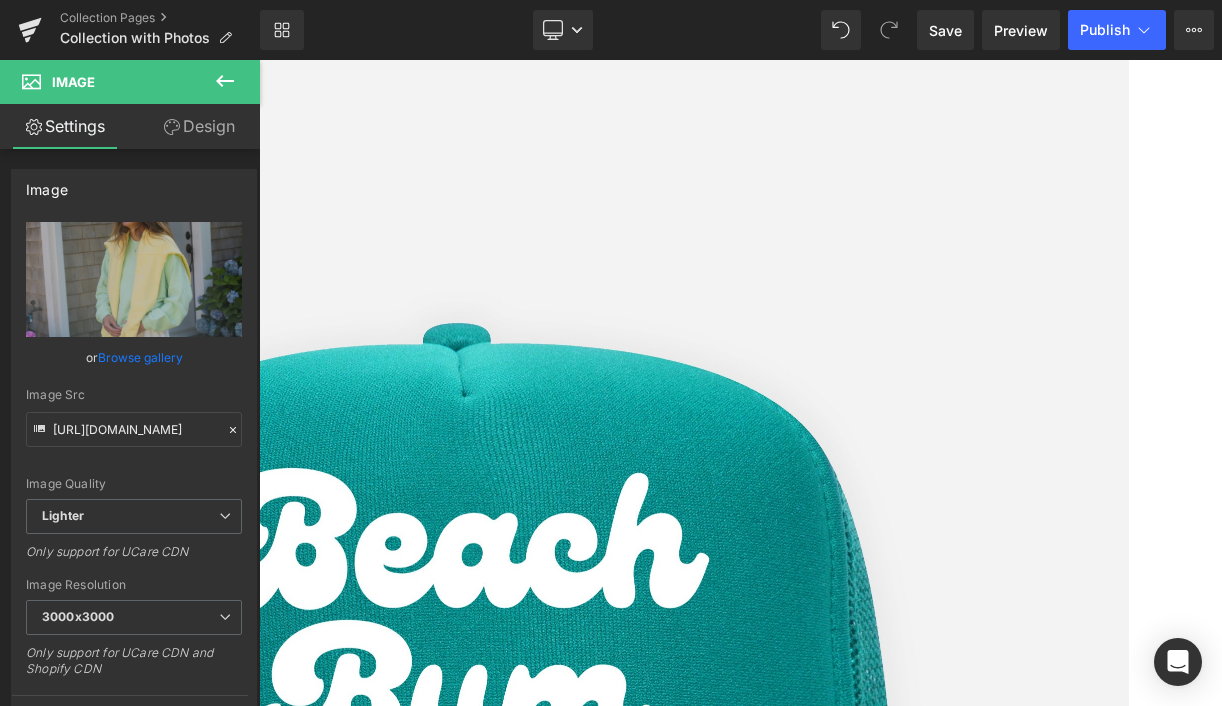 click at bounding box center (859, 45786) 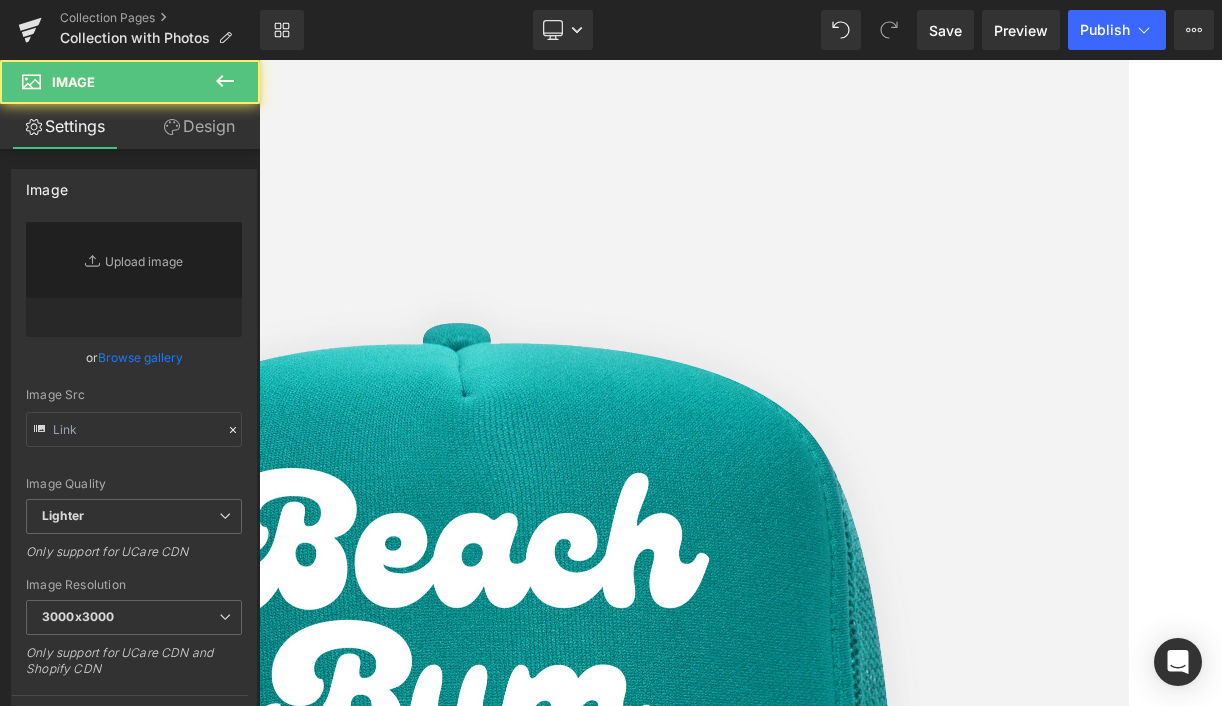 click on "Browse gallery" at bounding box center [140, 357] 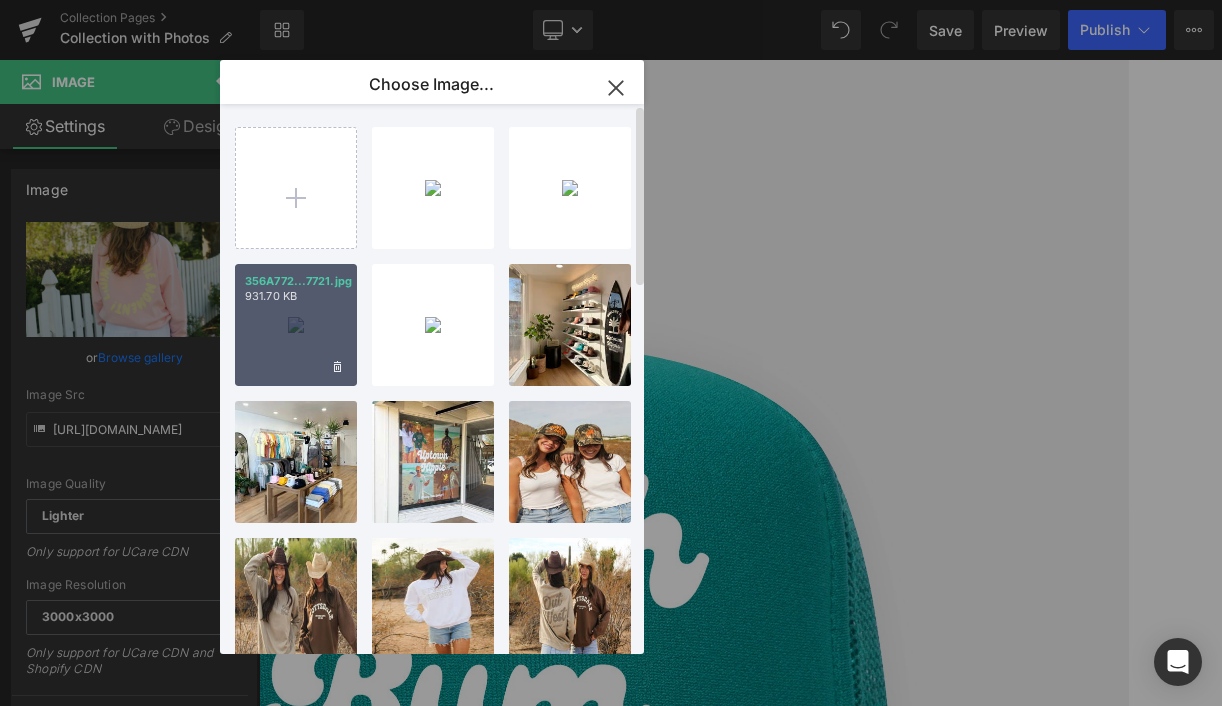 click on "356A772...7721.jpg 931.70 KB" at bounding box center [296, 325] 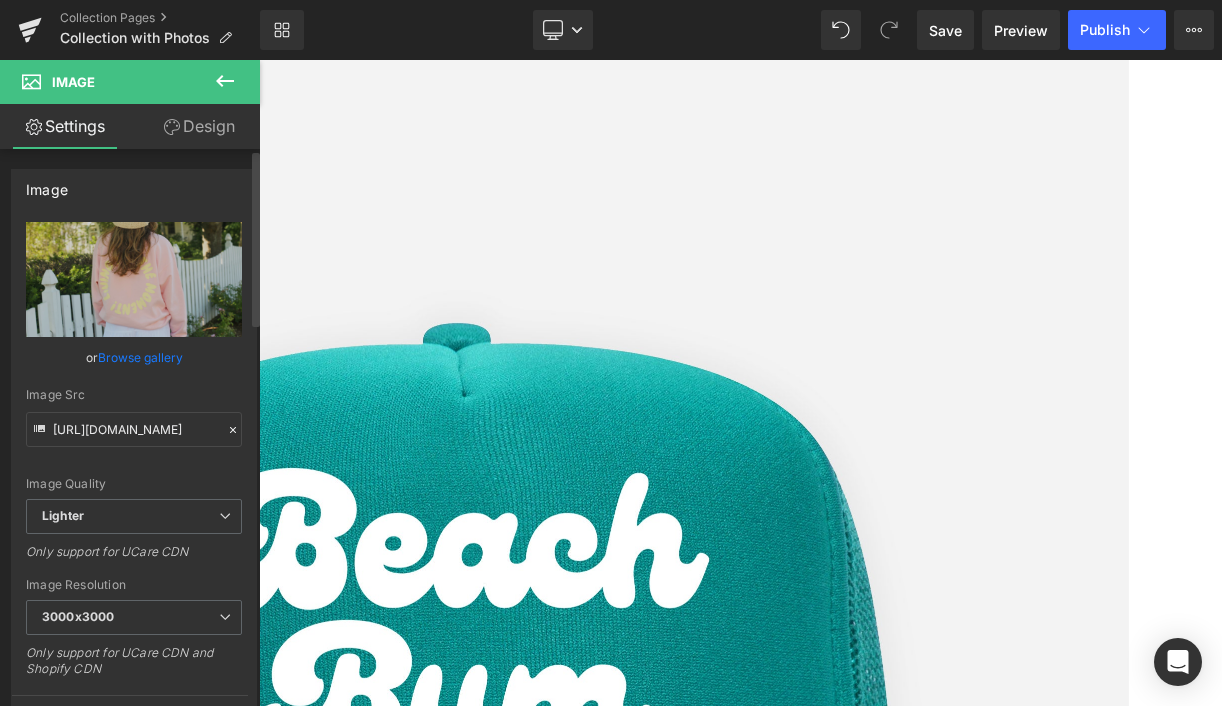 click on "Browse gallery" at bounding box center [140, 357] 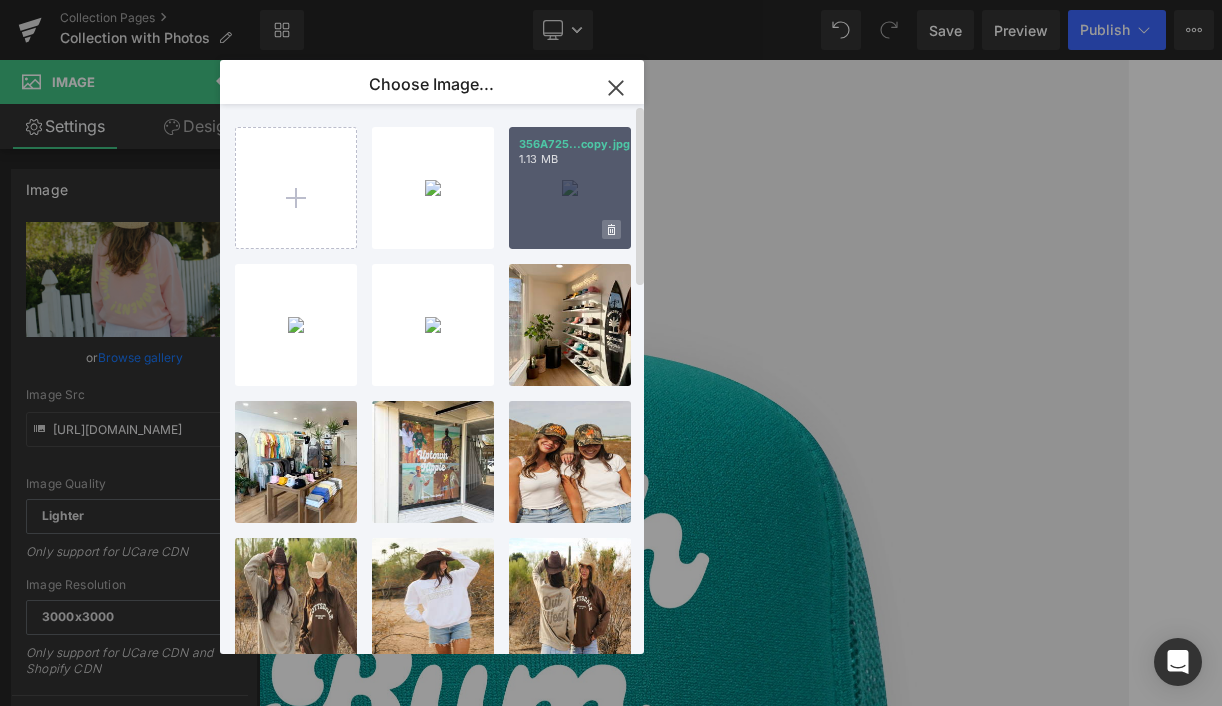 click at bounding box center (611, 229) 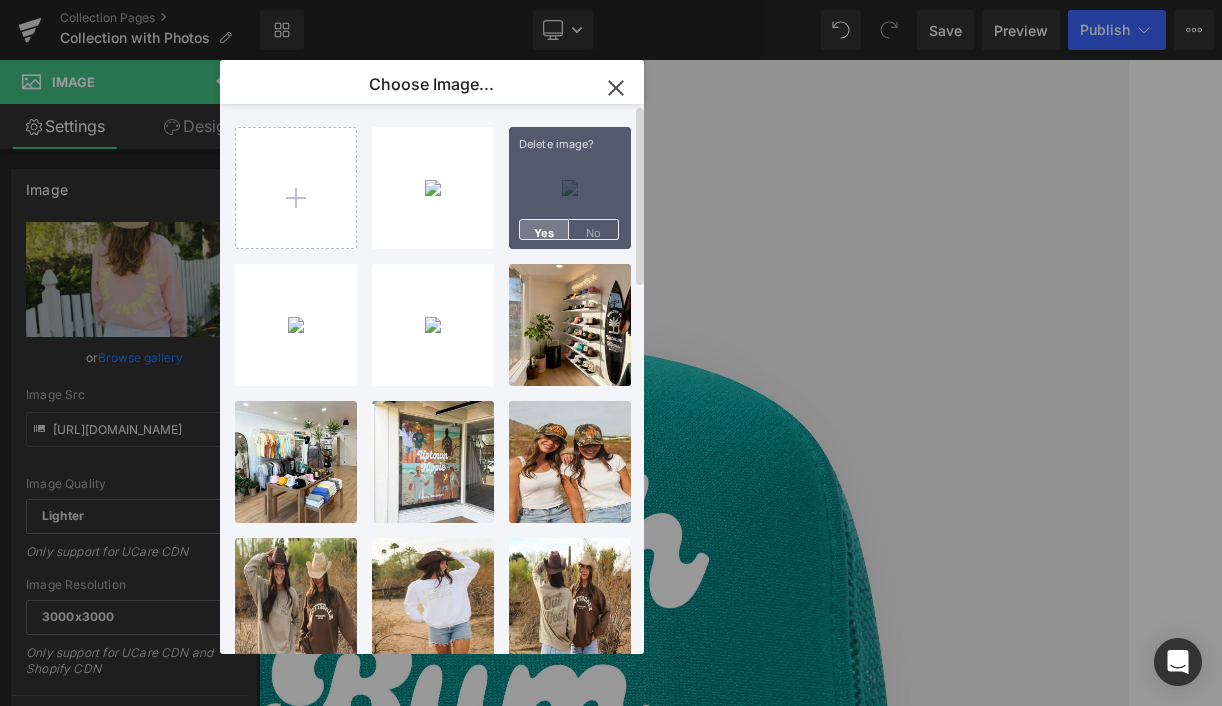 click on "No" at bounding box center [594, 229] 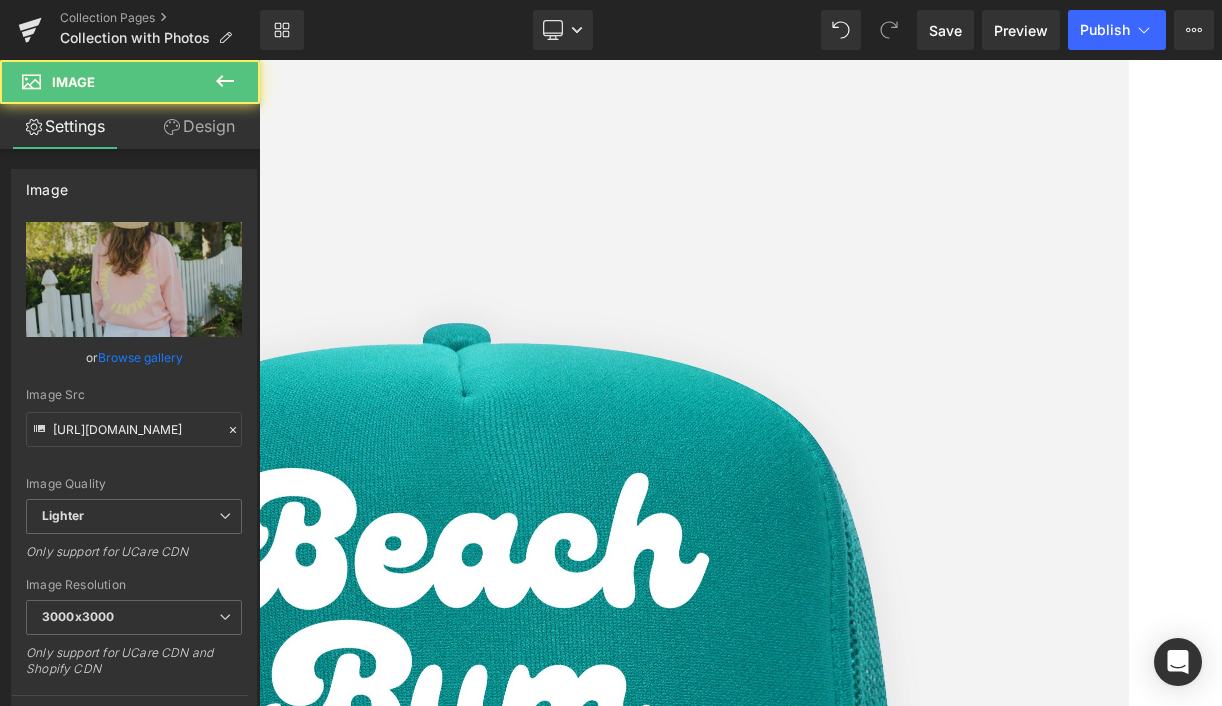 click at bounding box center (859, 45786) 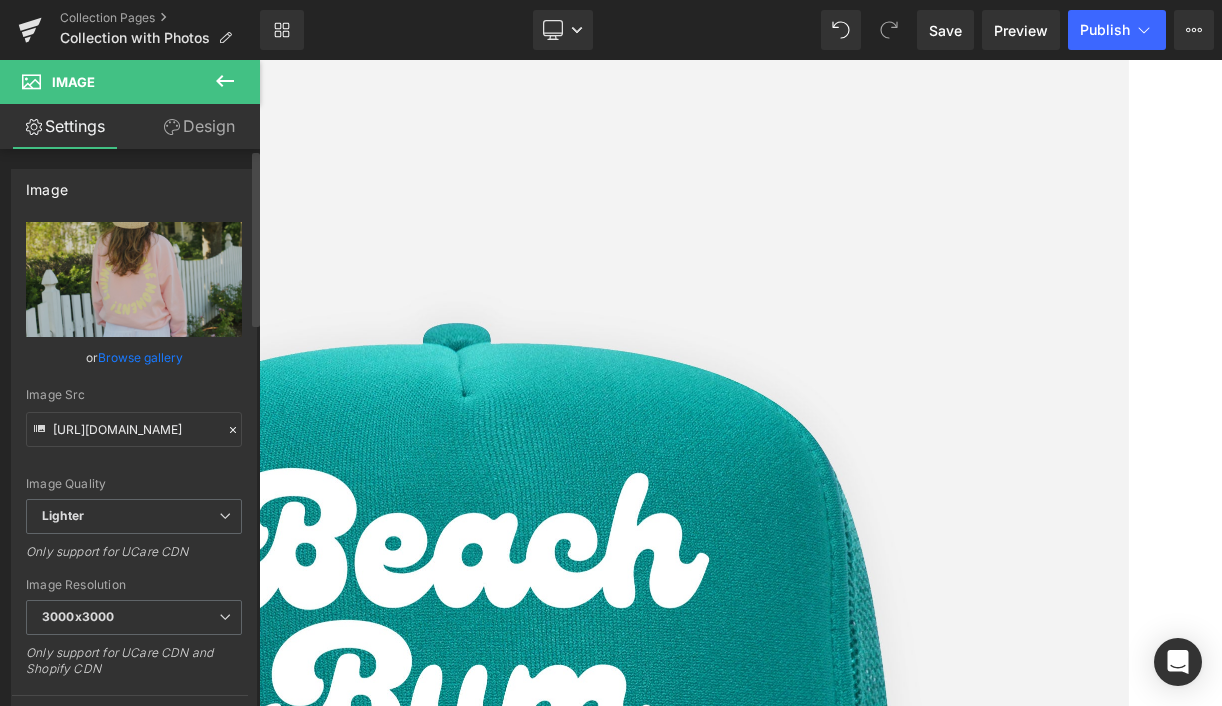 click on "Browse gallery" at bounding box center [140, 357] 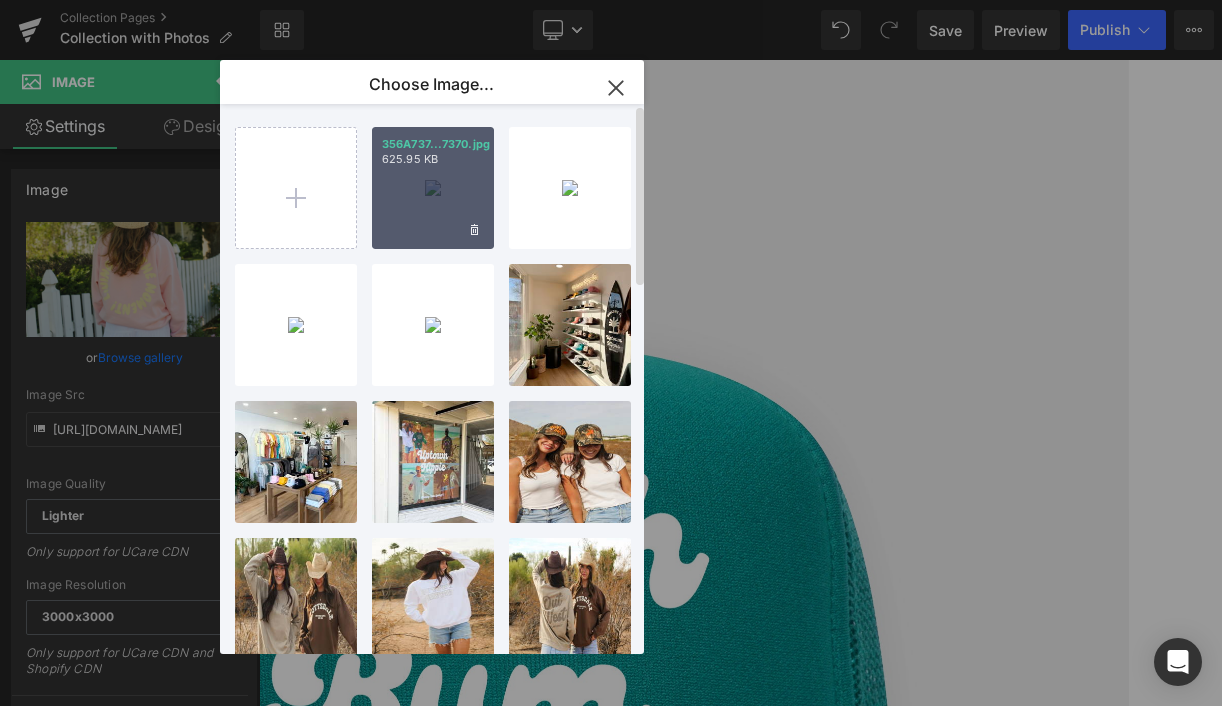 click on "356A737...7370.jpg 625.95 KB" at bounding box center (433, 188) 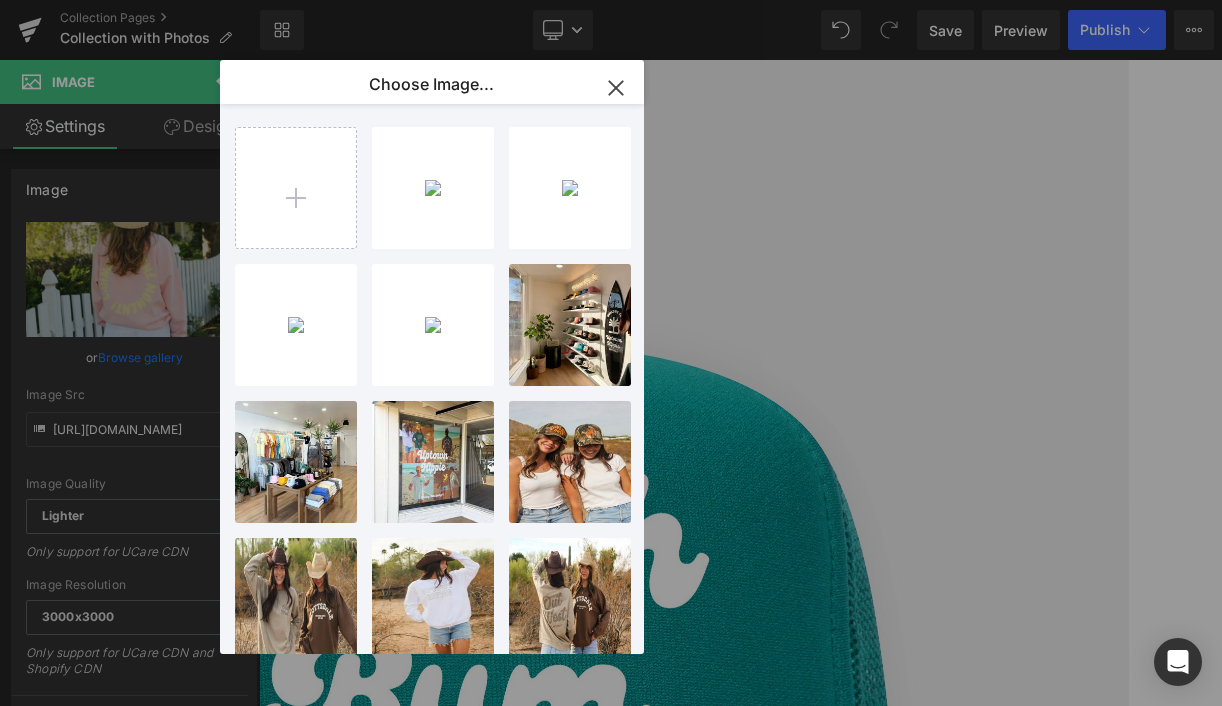 type on "[URL][DOMAIN_NAME]" 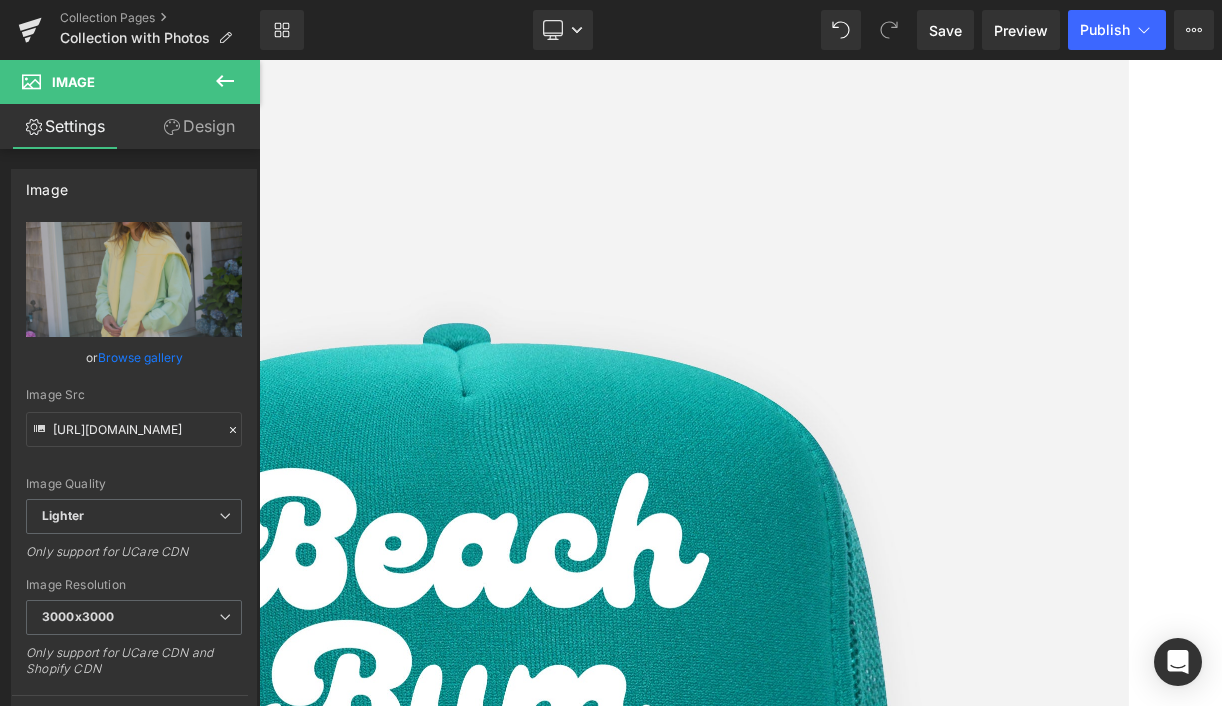click at bounding box center (859, 44279) 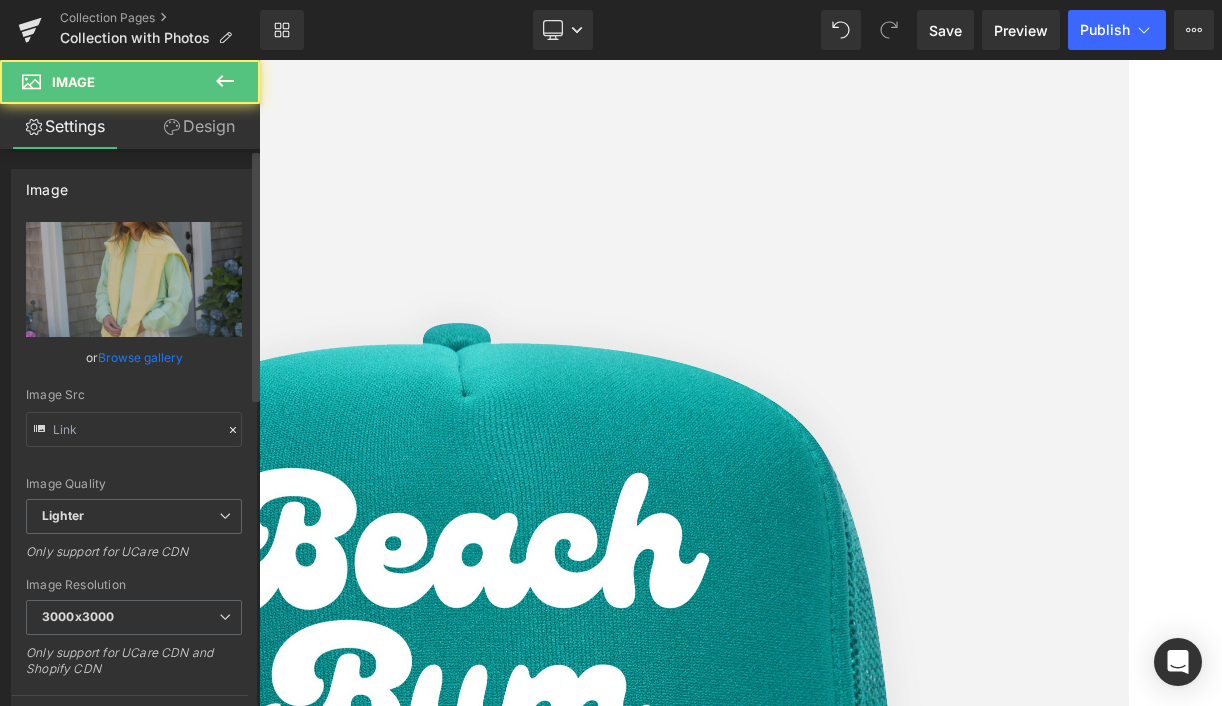 click on "Browse gallery" at bounding box center [140, 357] 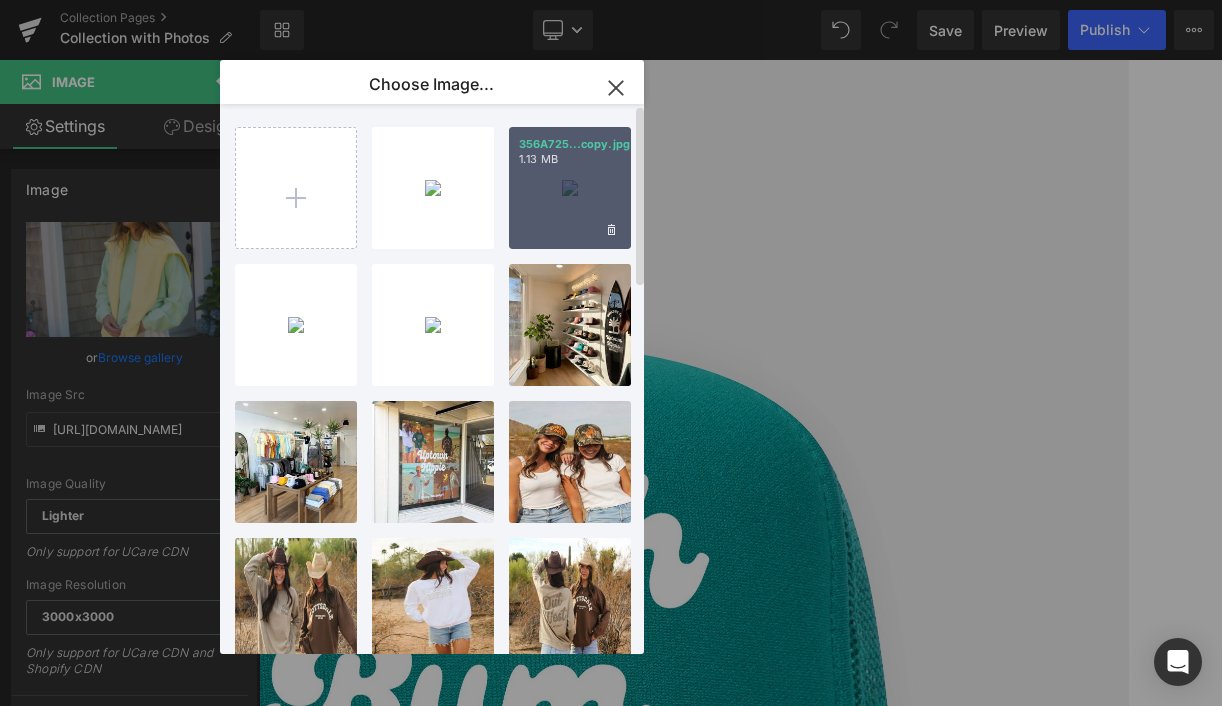 click on "356A725...copy.jpg 1.13 MB" at bounding box center (570, 188) 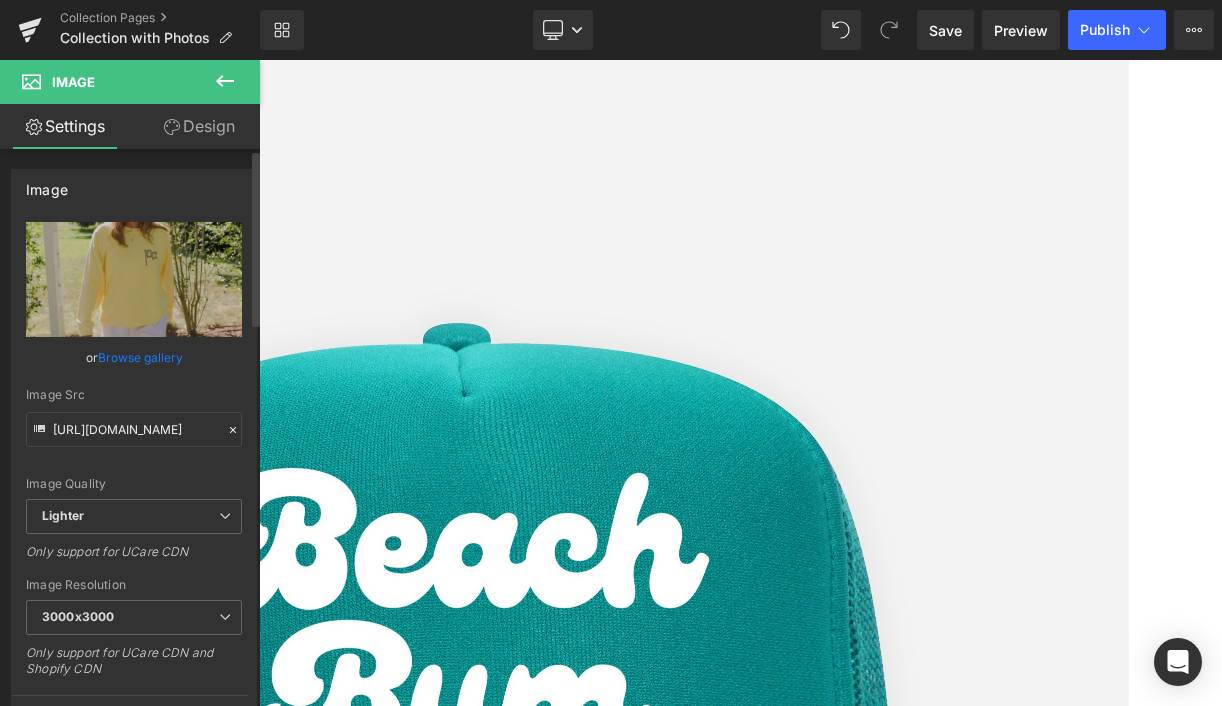 click on "Browse gallery" at bounding box center (140, 357) 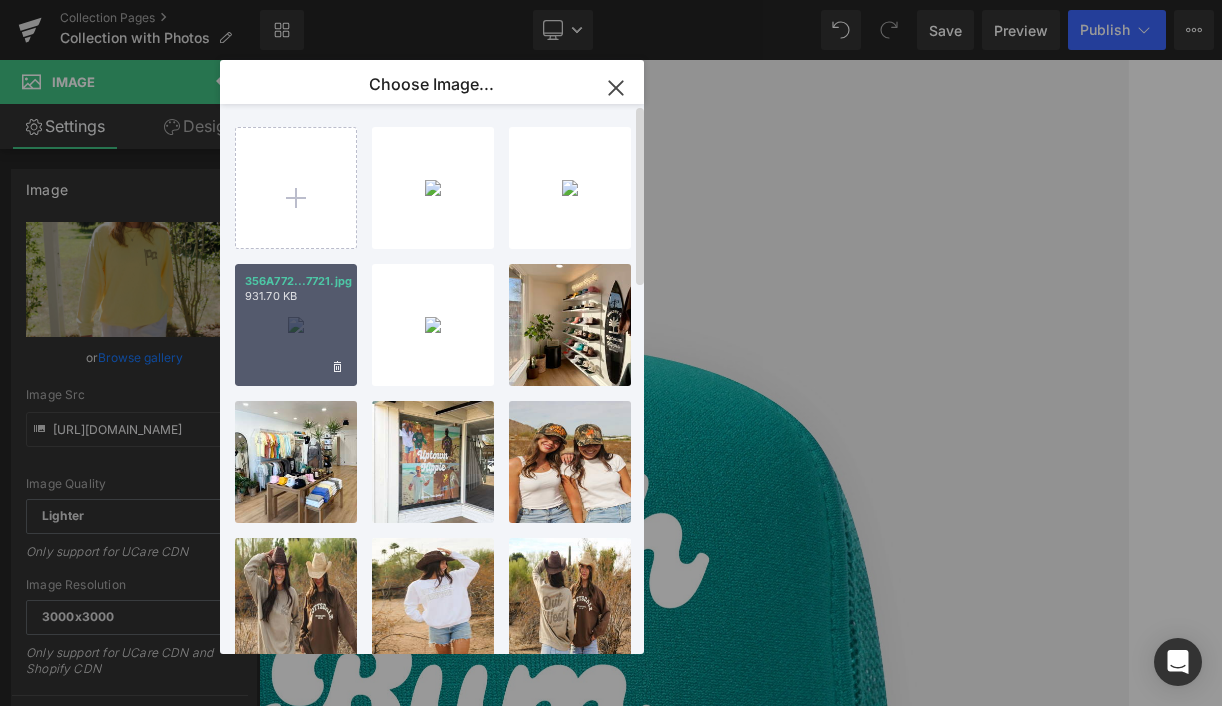 click on "356A772...7721.jpg 931.70 KB" at bounding box center [296, 325] 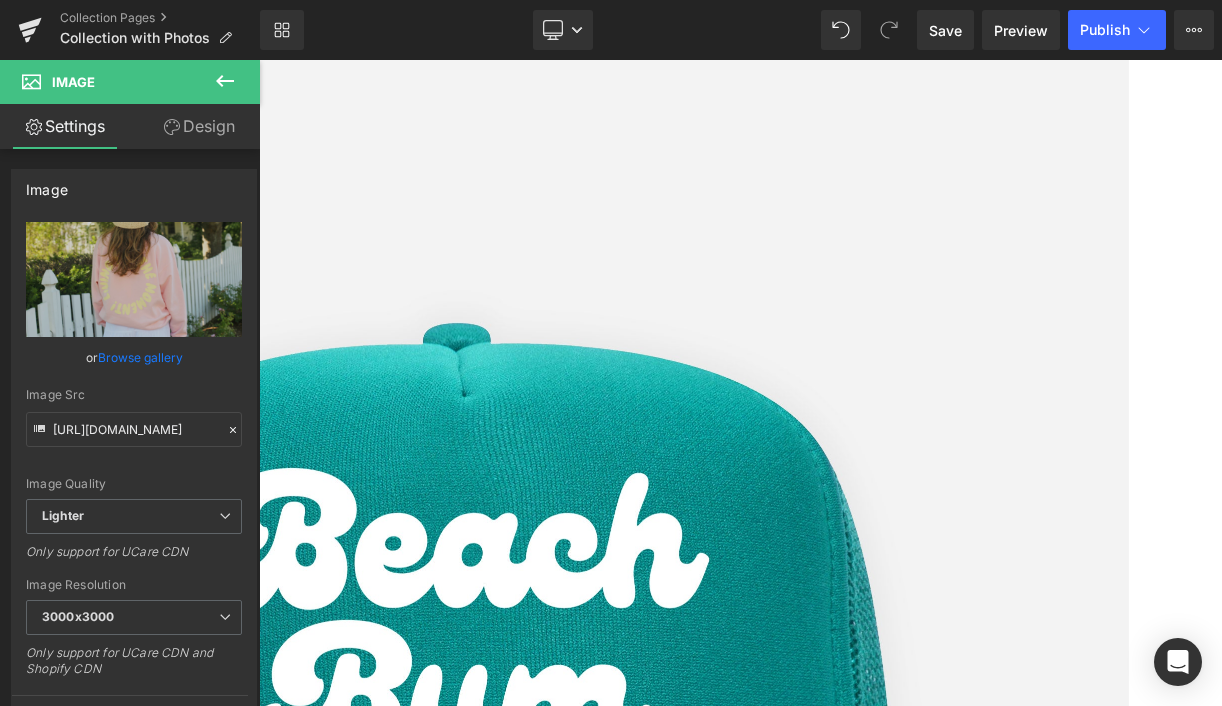 click at bounding box center (859, 42772) 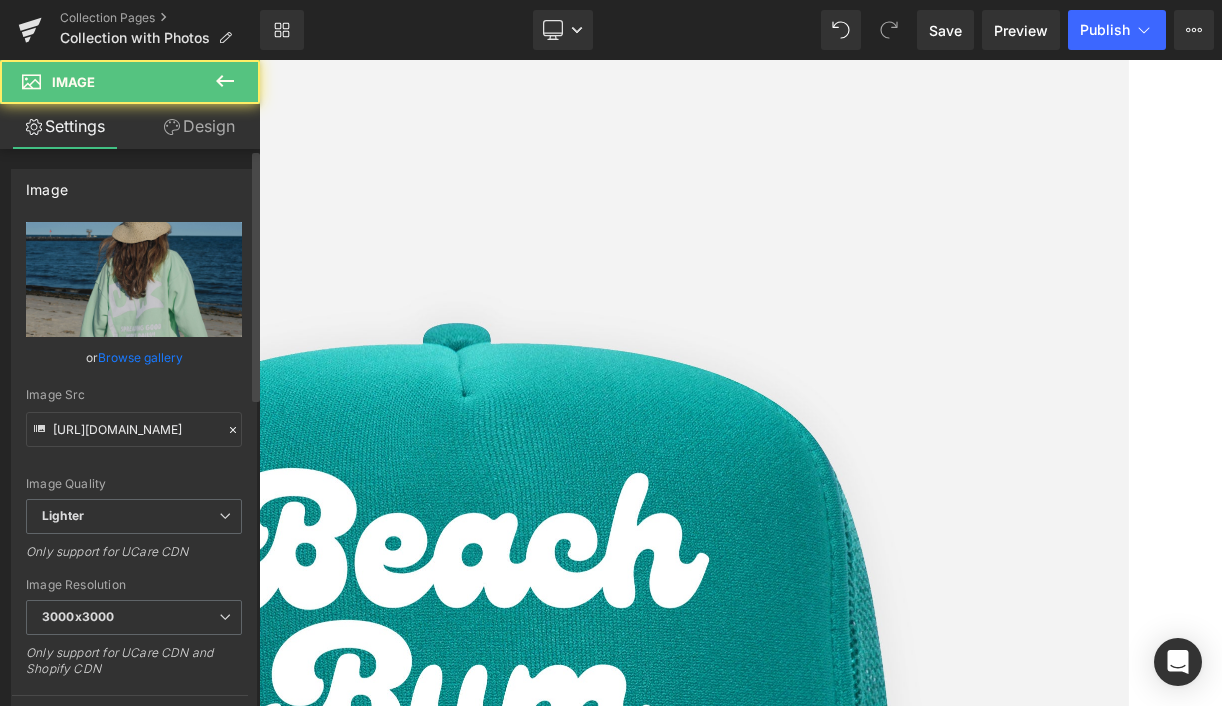 click on "Browse gallery" at bounding box center (140, 357) 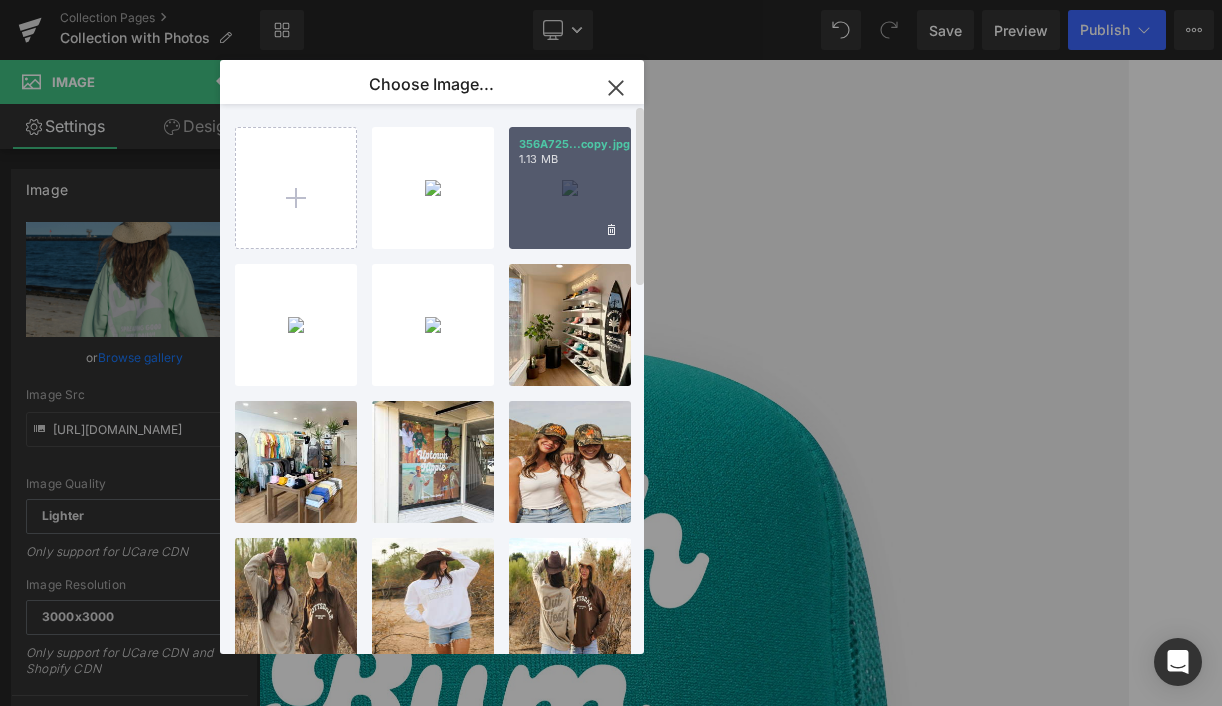 click on "356A725...copy.jpg 1.13 MB" at bounding box center [570, 188] 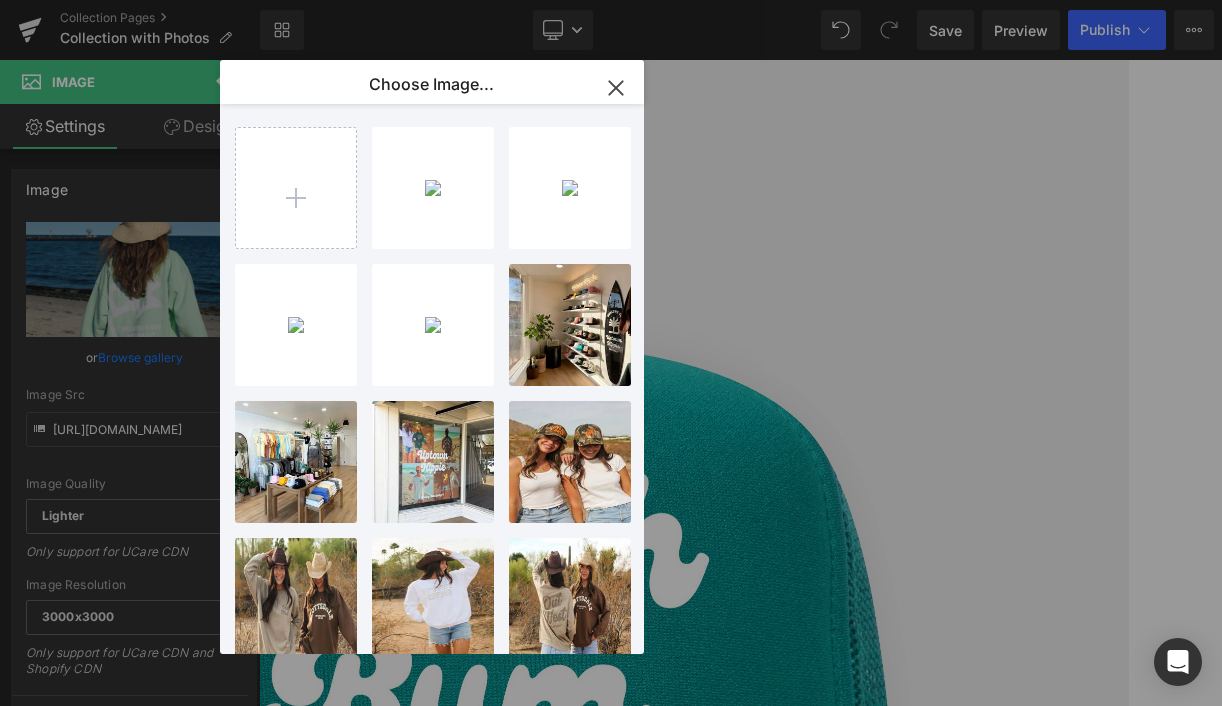 type on "[URL][DOMAIN_NAME]" 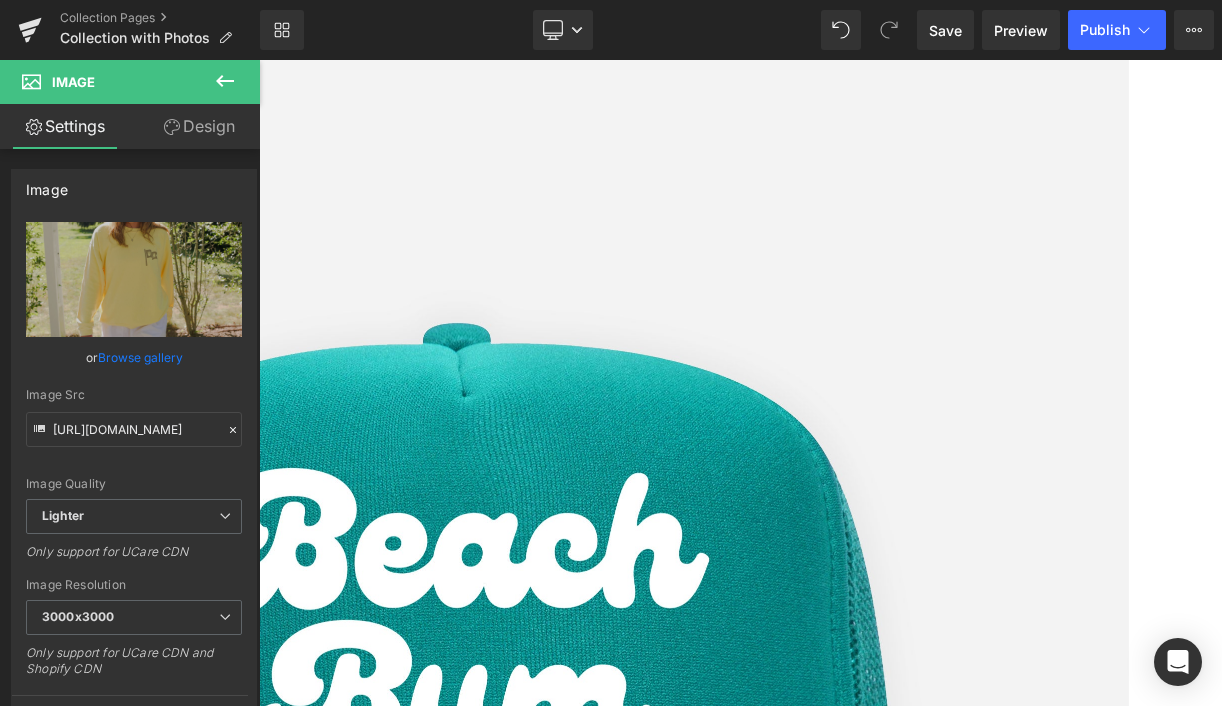 click at bounding box center (859, 45786) 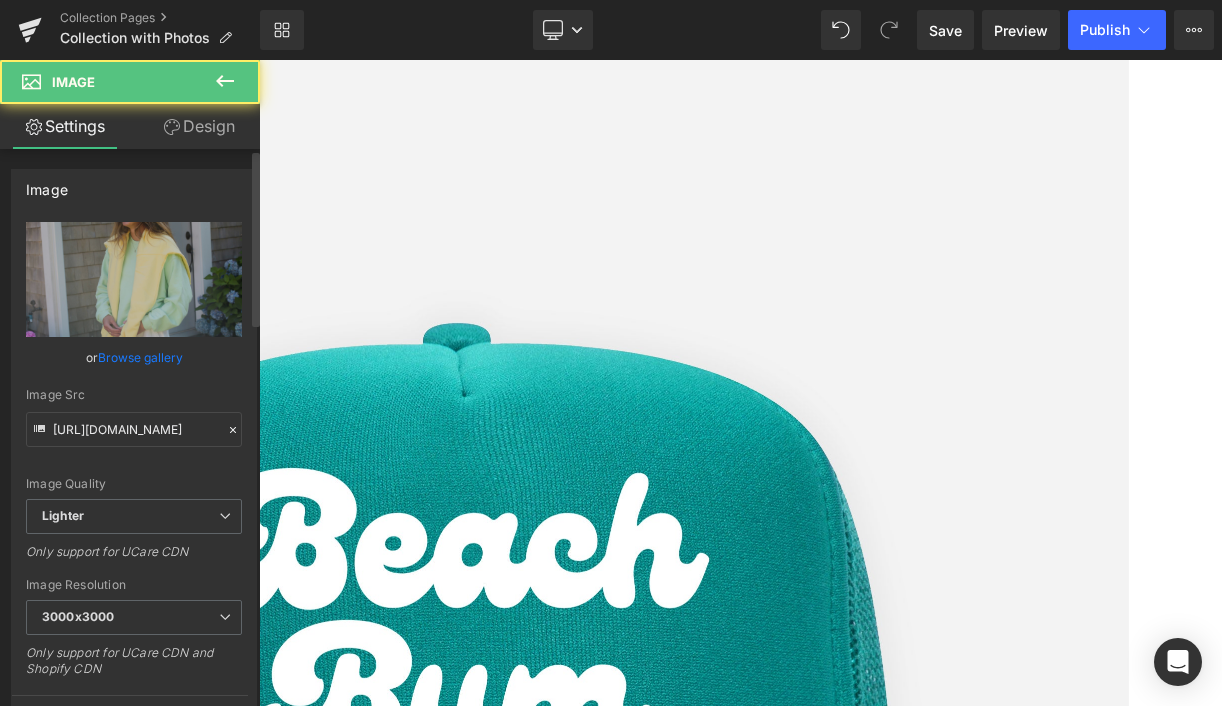 click on "Browse gallery" at bounding box center (140, 357) 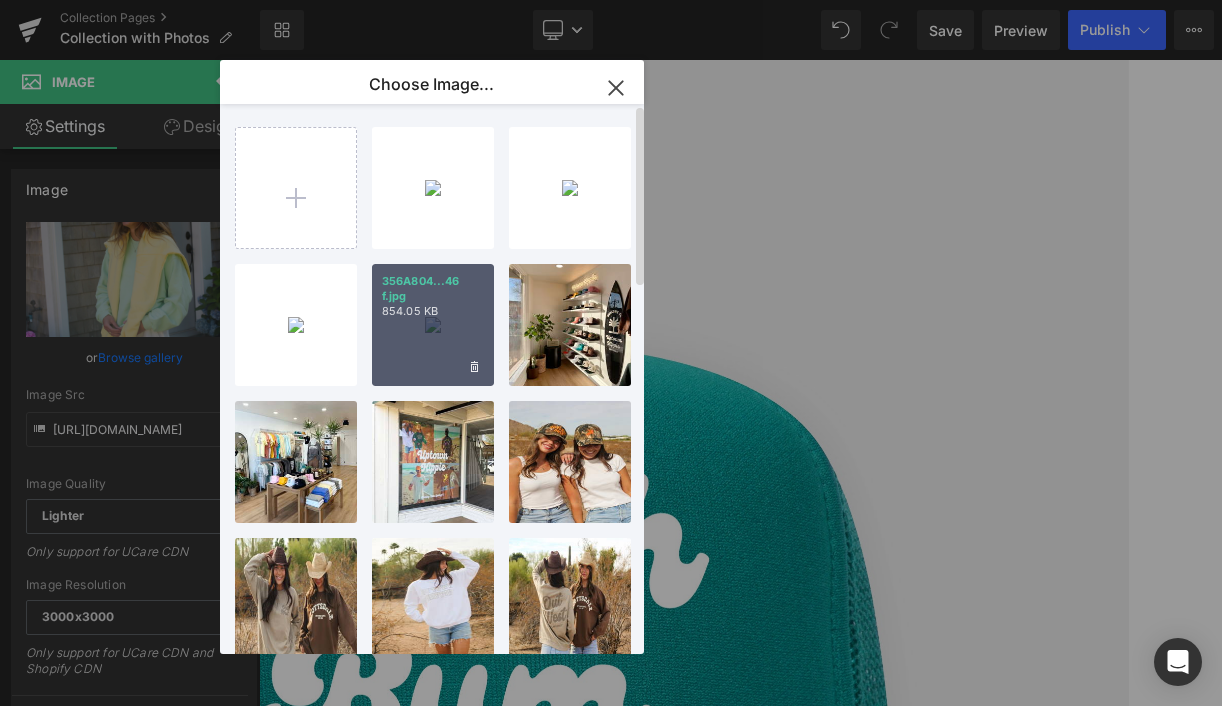 click on "356A804...46 f.jpg 854.05 KB" at bounding box center (433, 325) 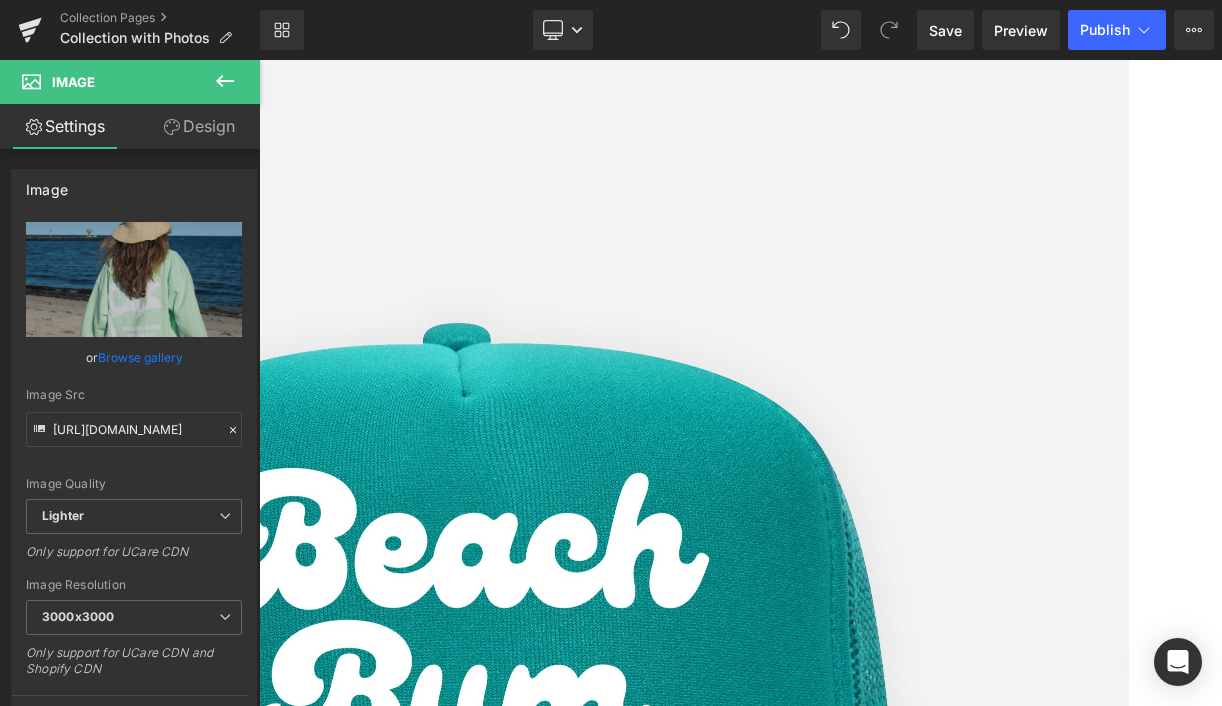 type on "[URL][DOMAIN_NAME]" 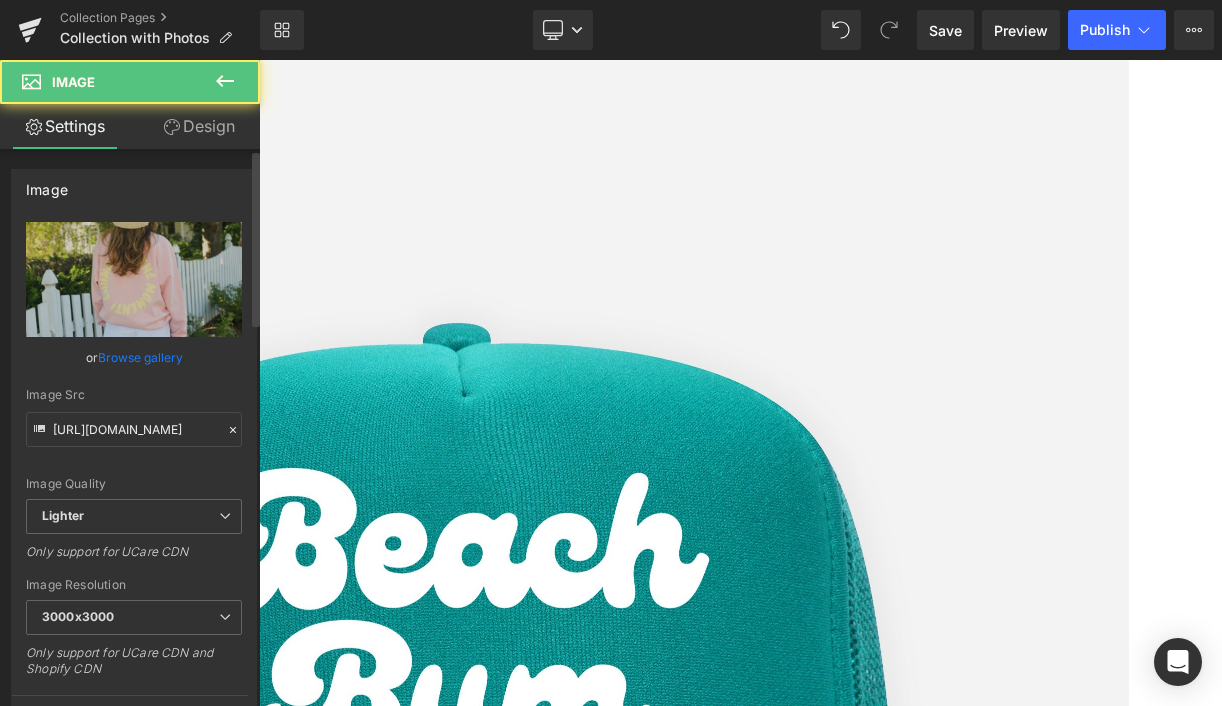 click on "Browse gallery" at bounding box center [140, 357] 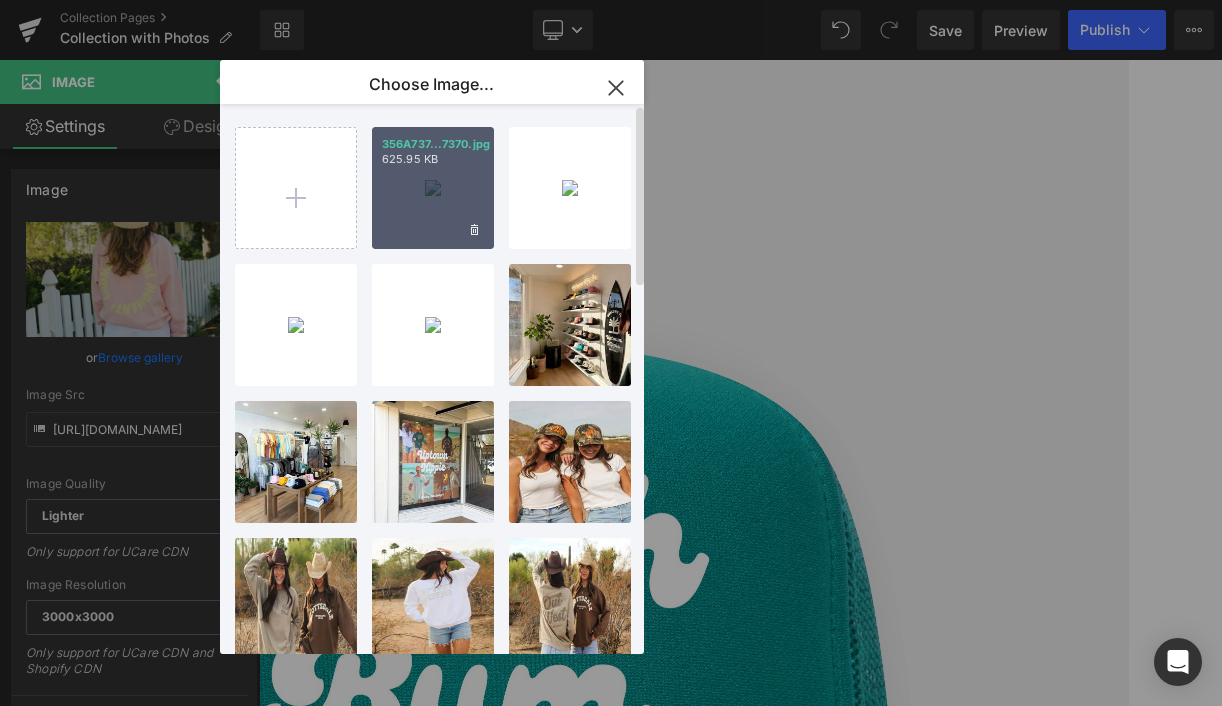 click on "356A737...7370.jpg 625.95 KB" at bounding box center [433, 188] 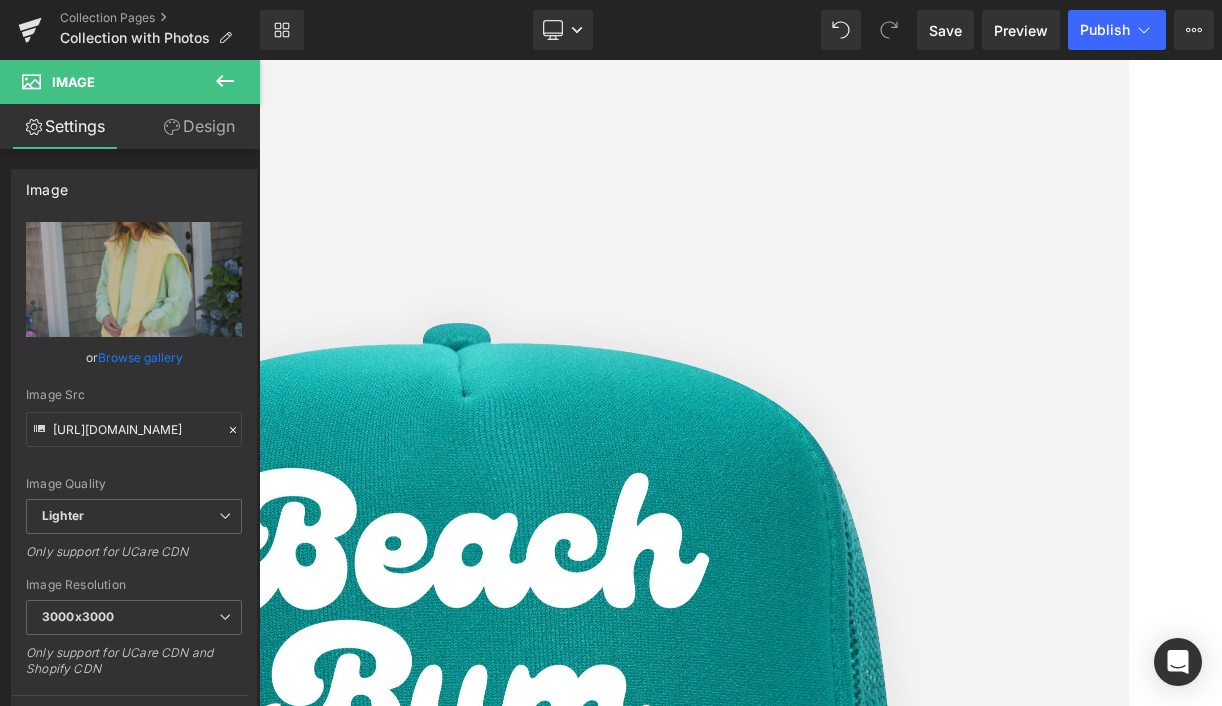click at bounding box center (859, 42772) 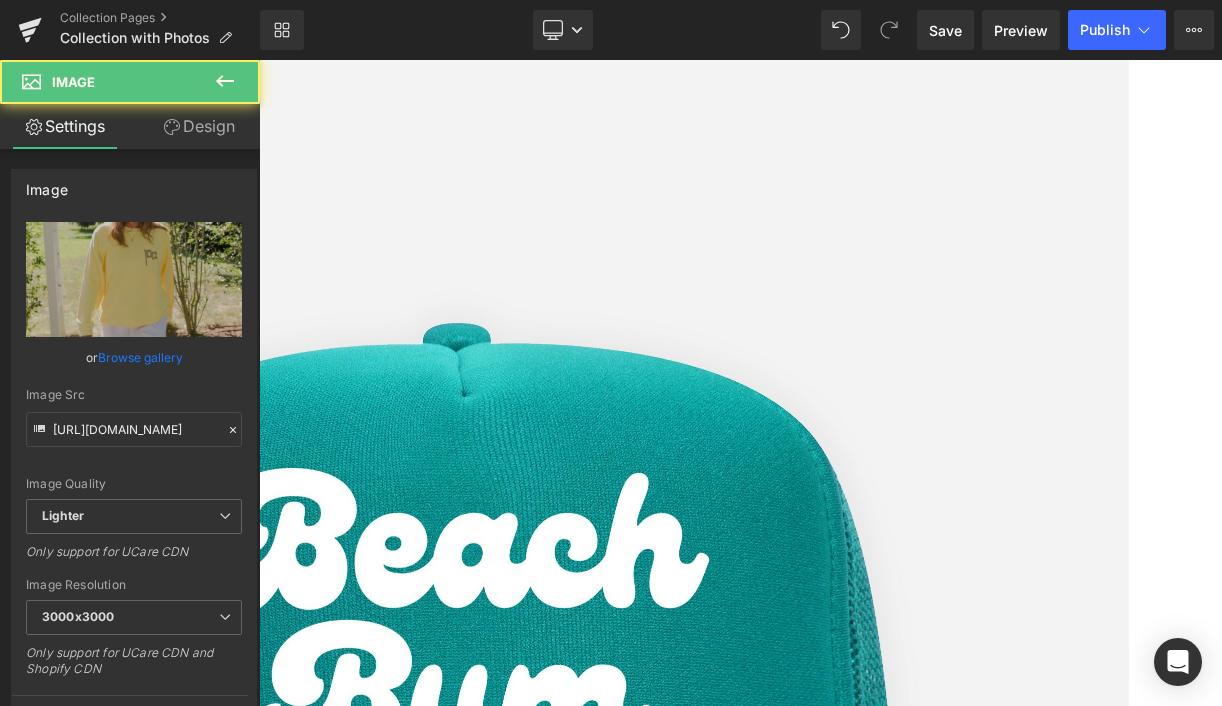 click on "Browse gallery" at bounding box center [140, 357] 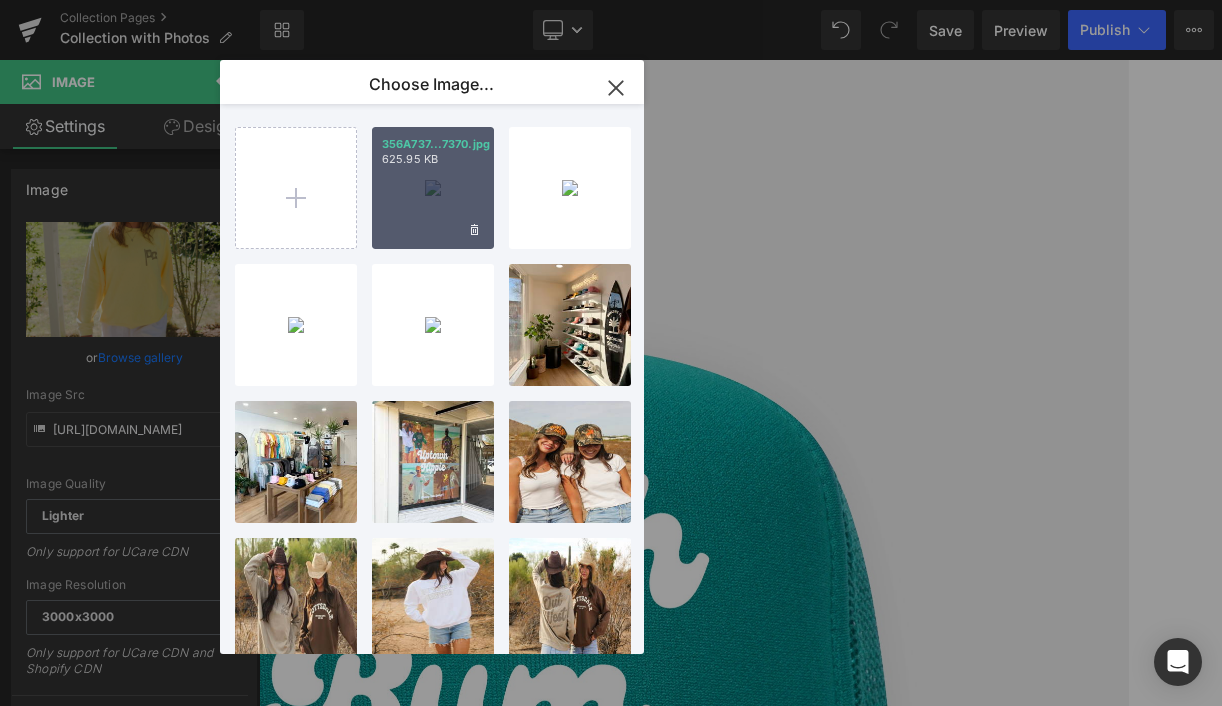 click on "356A737...7370.jpg 625.95 KB" at bounding box center (433, 188) 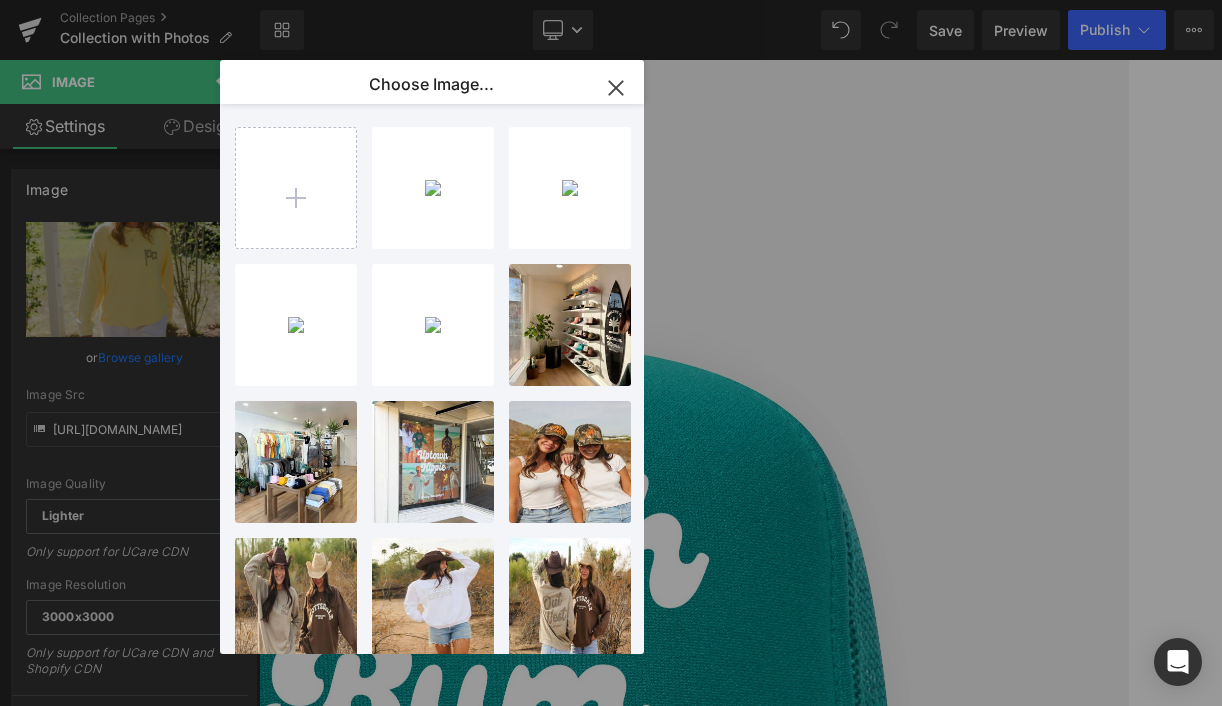type on "[URL][DOMAIN_NAME]" 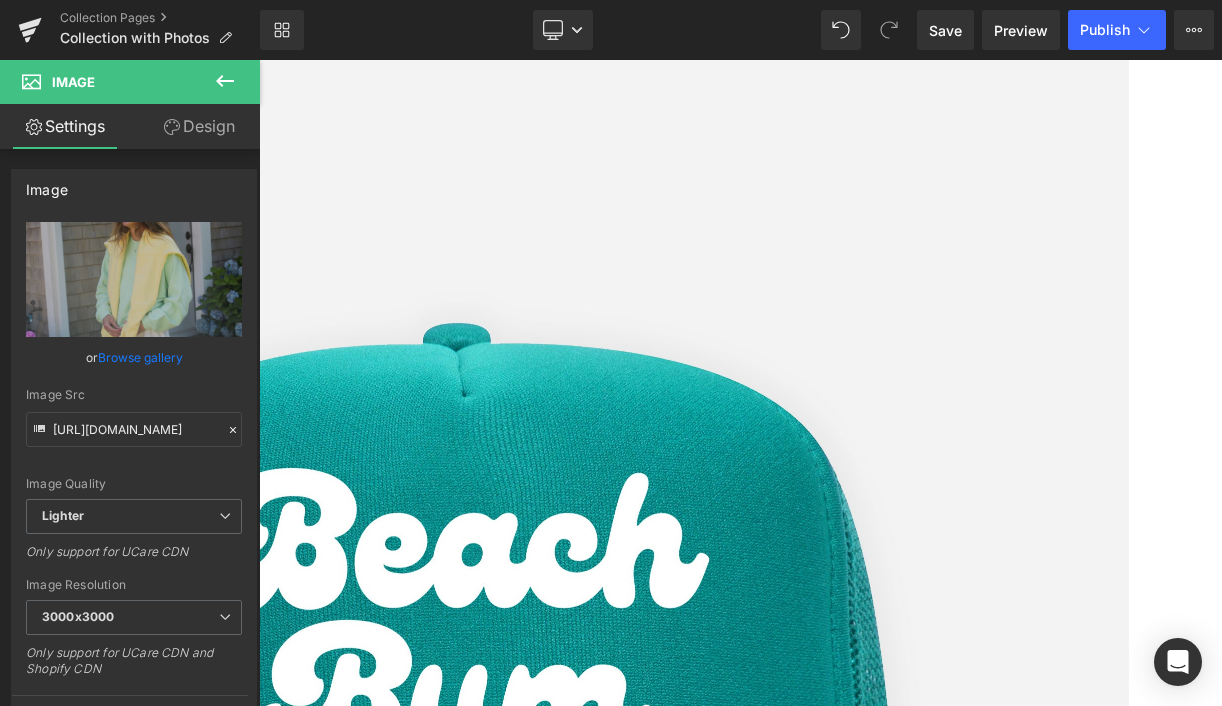 click at bounding box center (859, 44279) 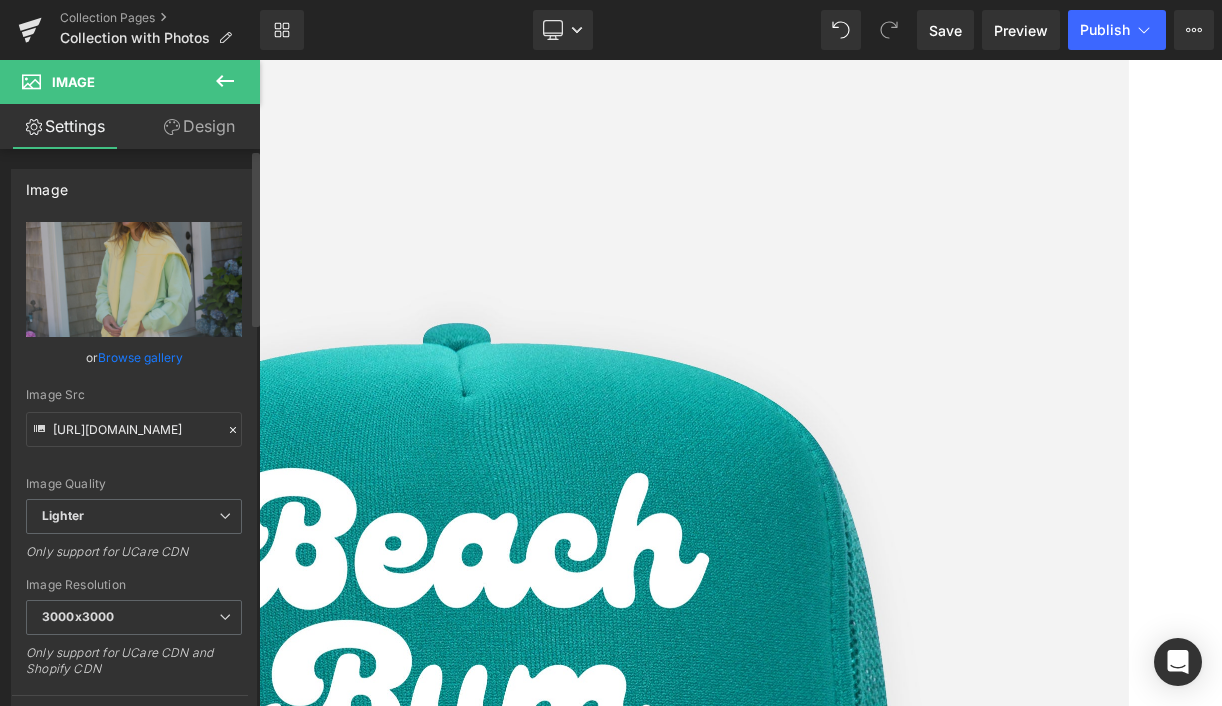 click on "Browse gallery" at bounding box center [140, 357] 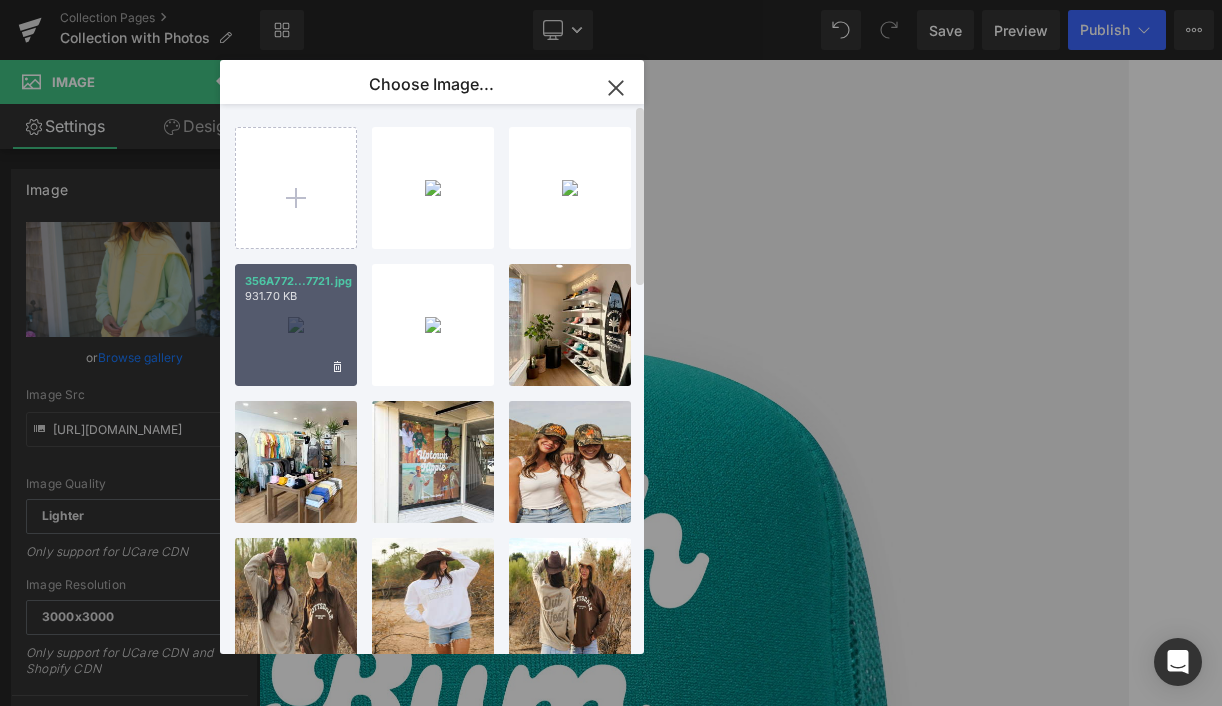 click on "356A772...7721.jpg 931.70 KB" at bounding box center (296, 325) 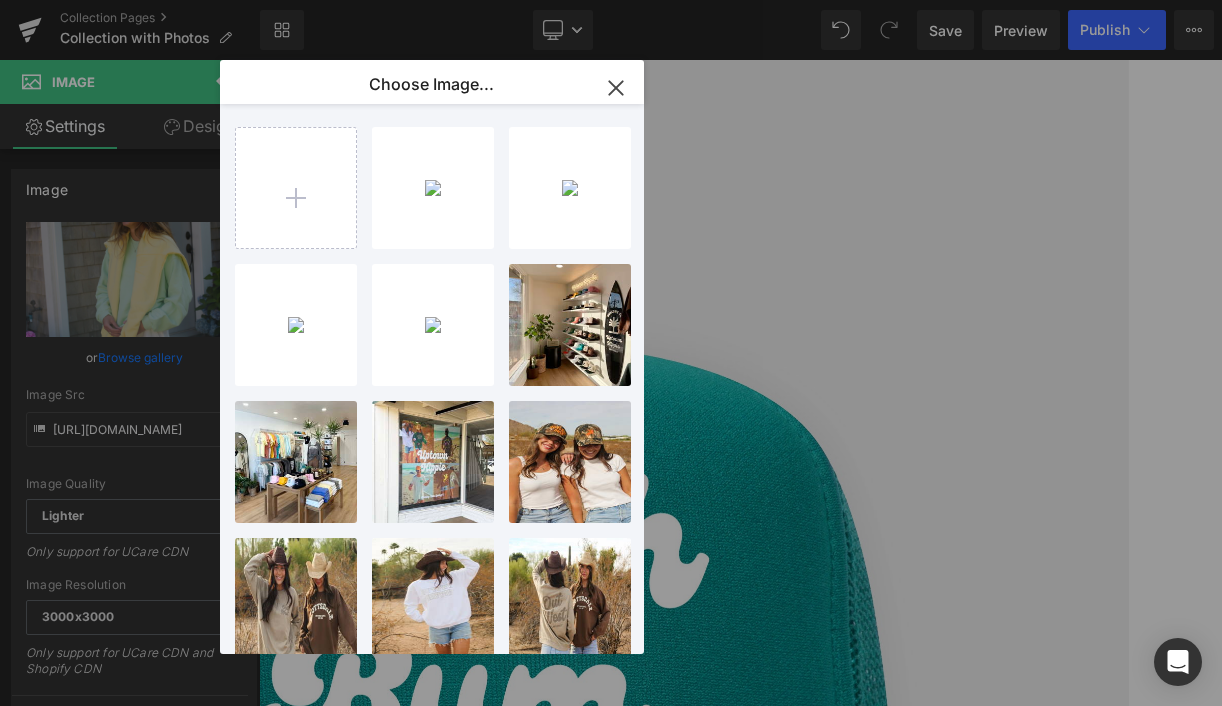 type on "[URL][DOMAIN_NAME]" 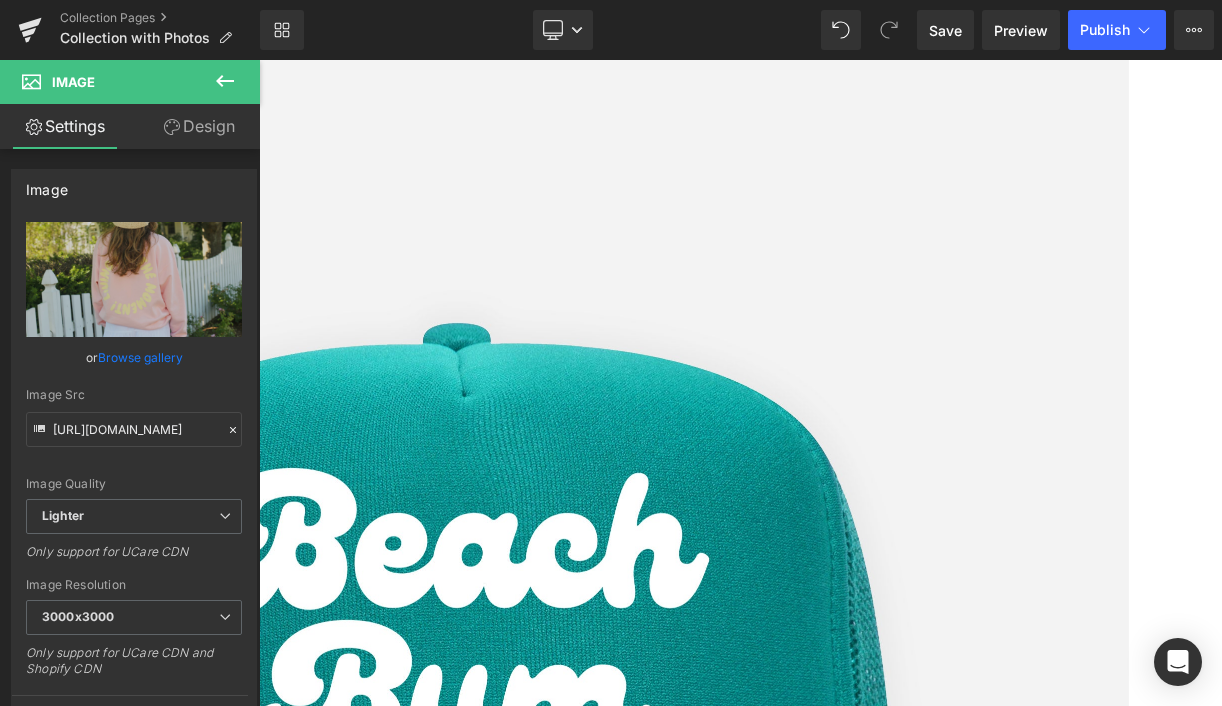 click at bounding box center (859, 44279) 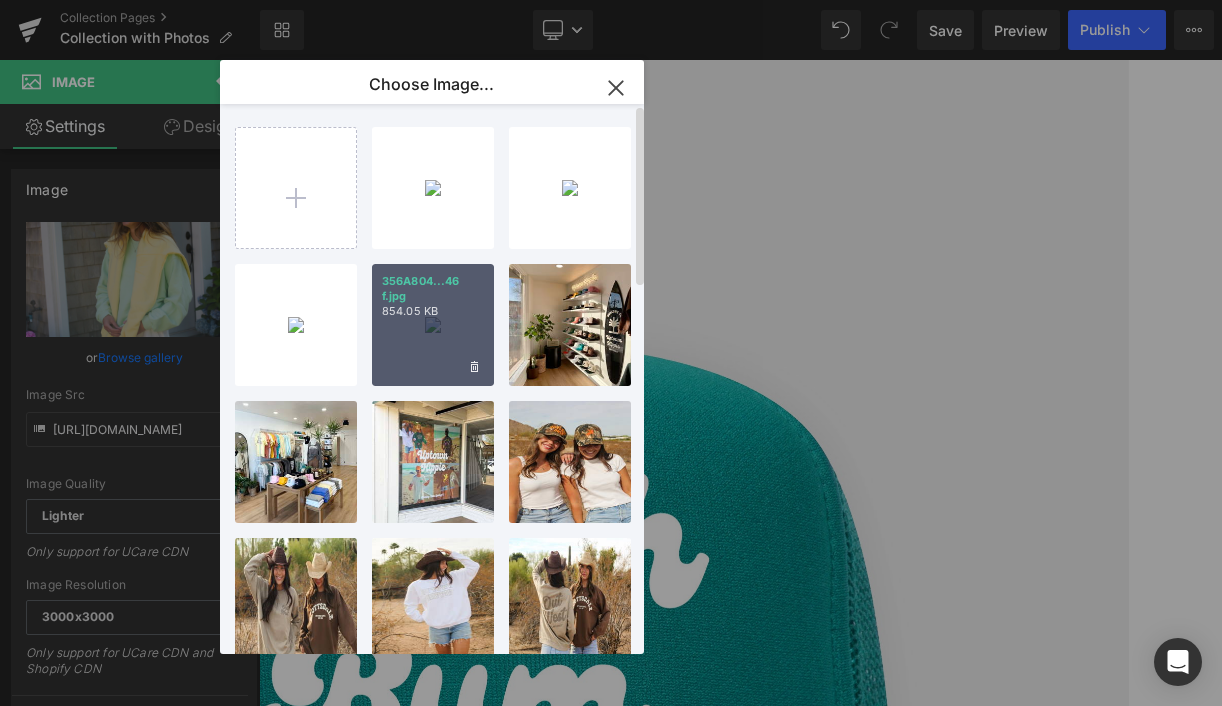 click on "356A804...46 f.jpg 854.05 KB" at bounding box center [433, 325] 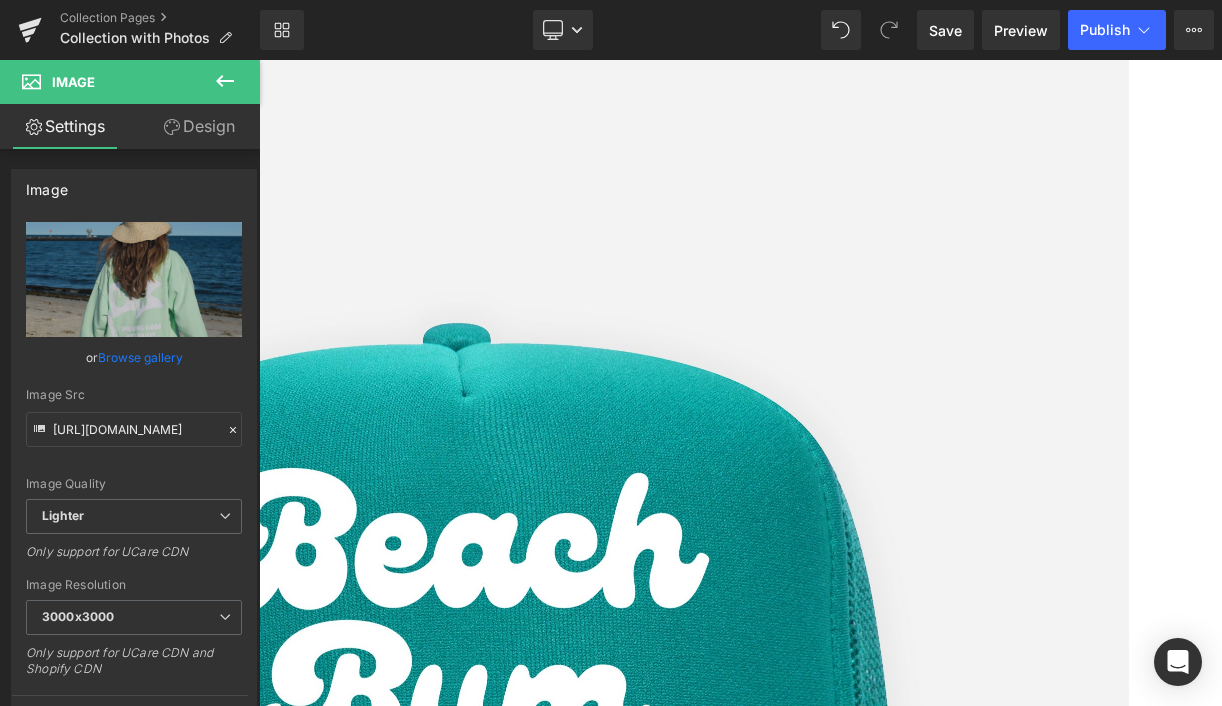 click at bounding box center (859, 44279) 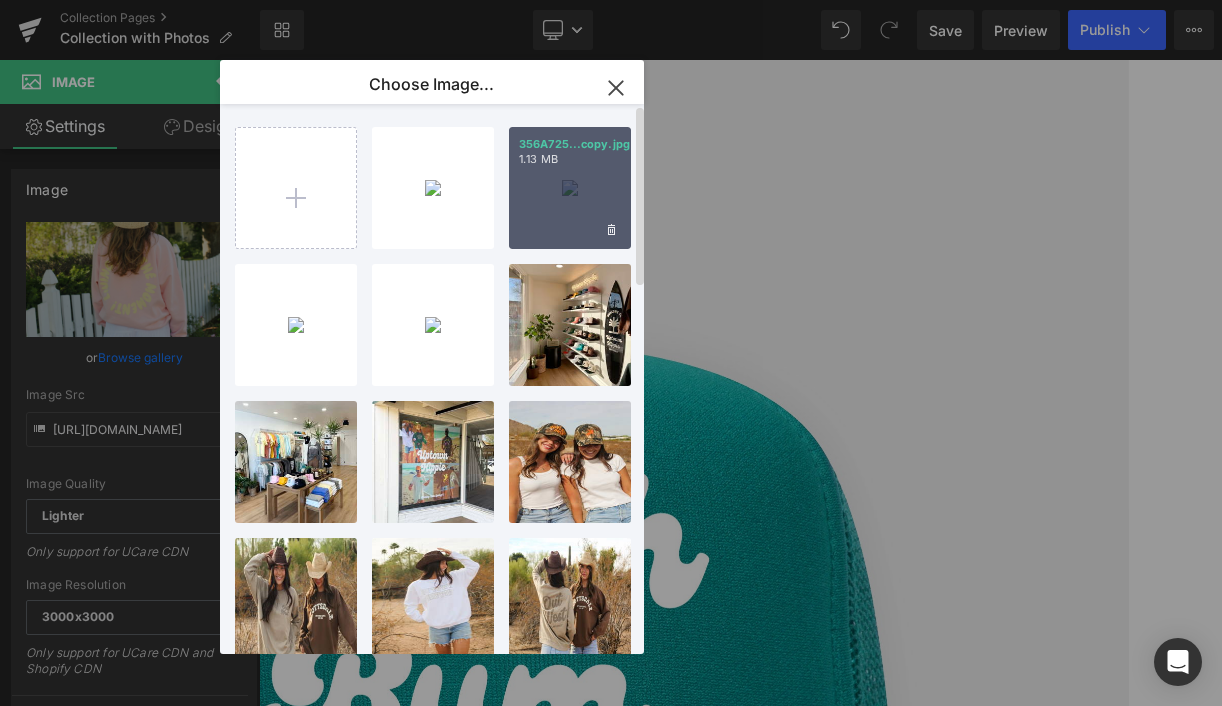 drag, startPoint x: 572, startPoint y: 212, endPoint x: 1055, endPoint y: 539, distance: 583.2821 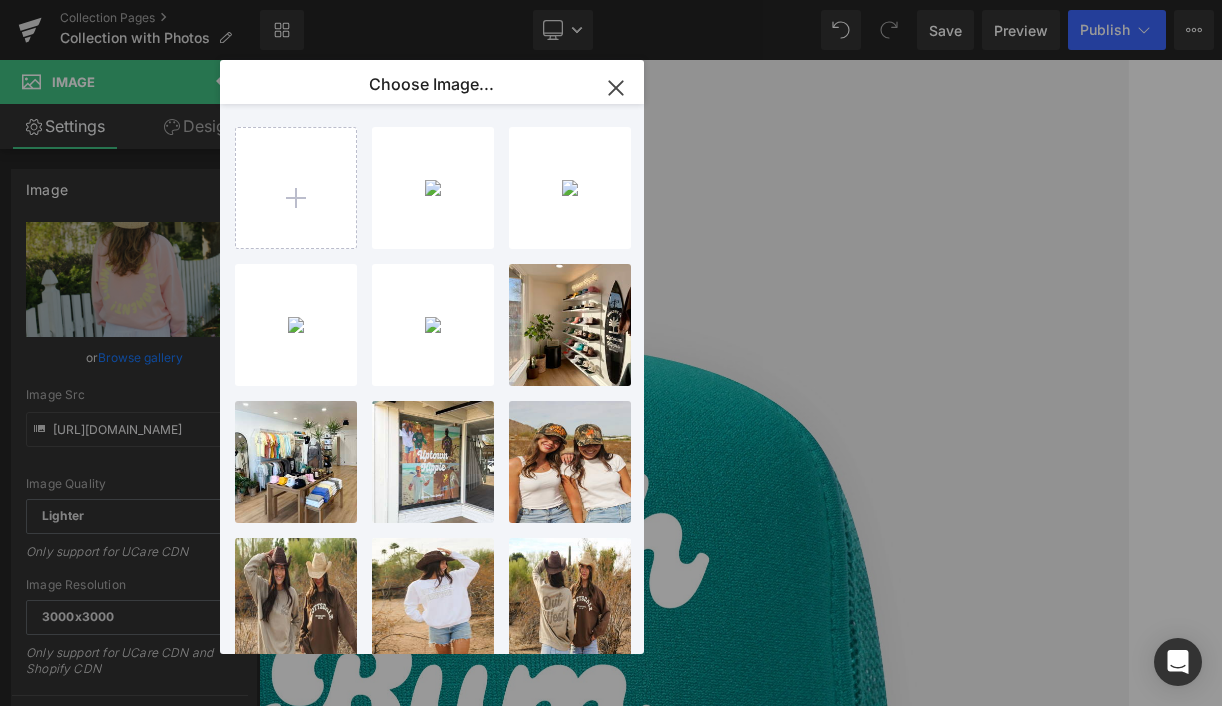 type on "[URL][DOMAIN_NAME]" 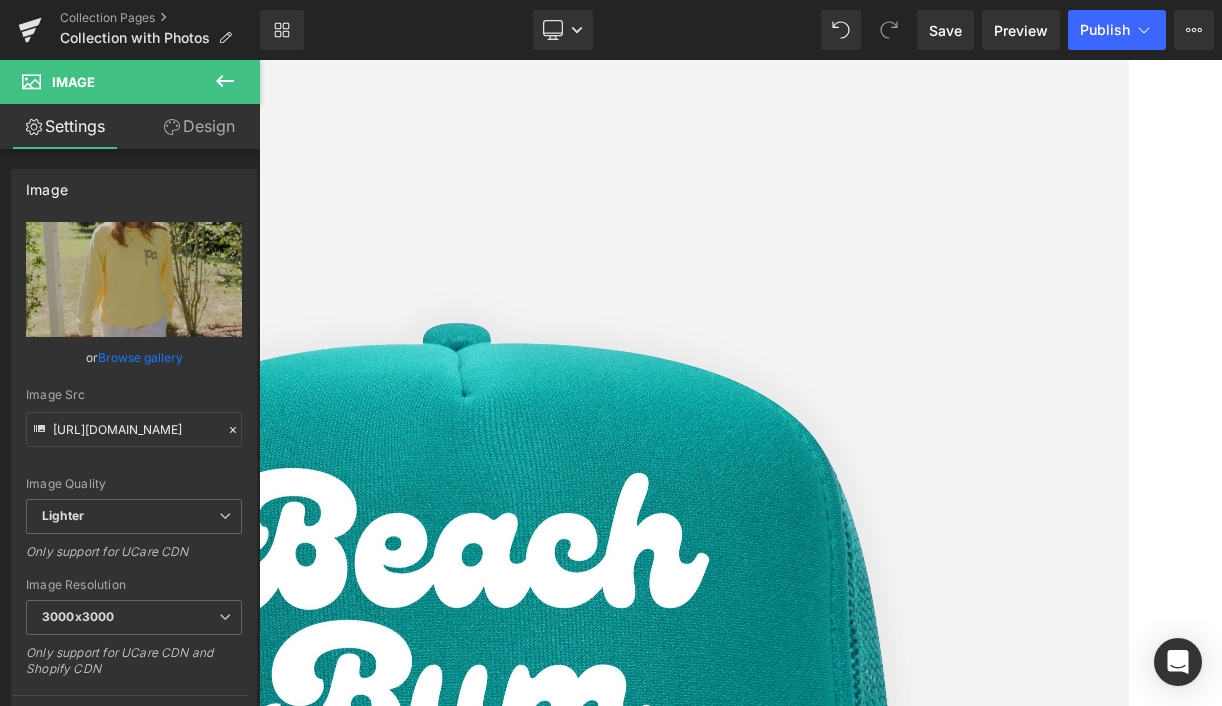 click at bounding box center (859, 45786) 